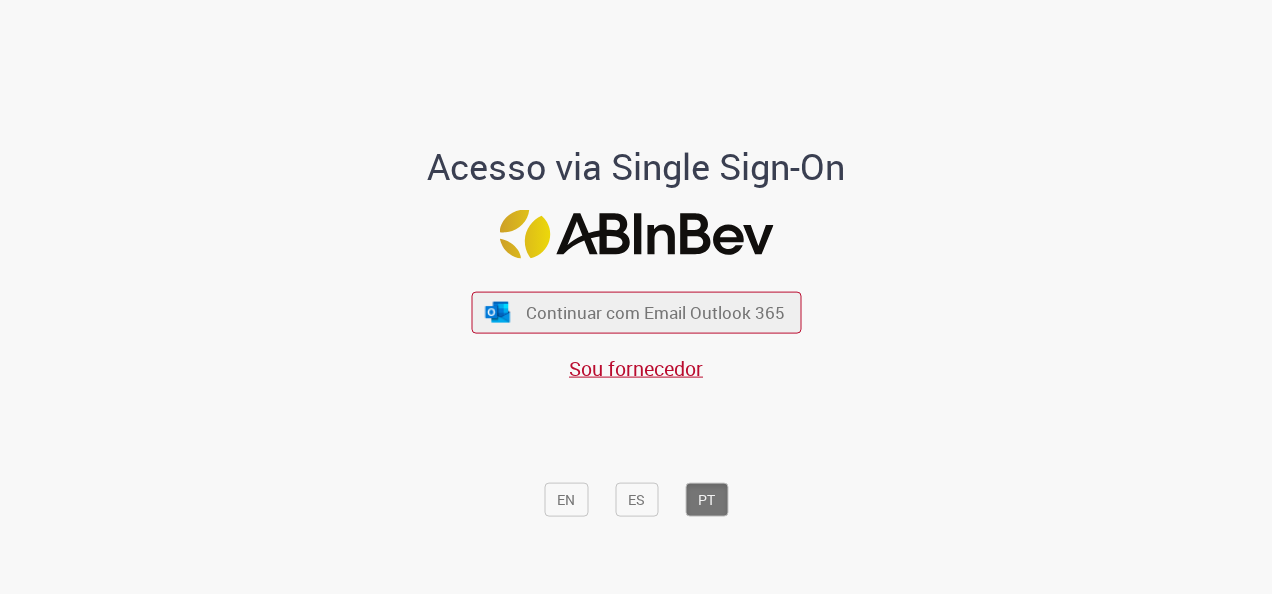 scroll, scrollTop: 0, scrollLeft: 0, axis: both 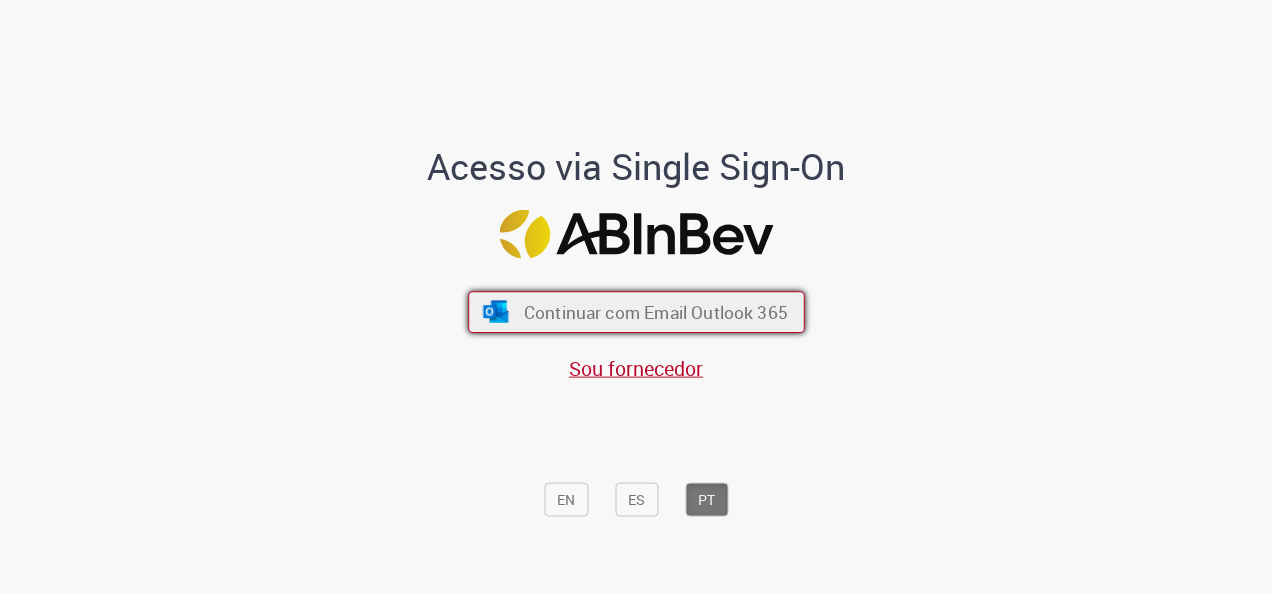 click on "Continuar com Email Outlook 365" at bounding box center [655, 312] 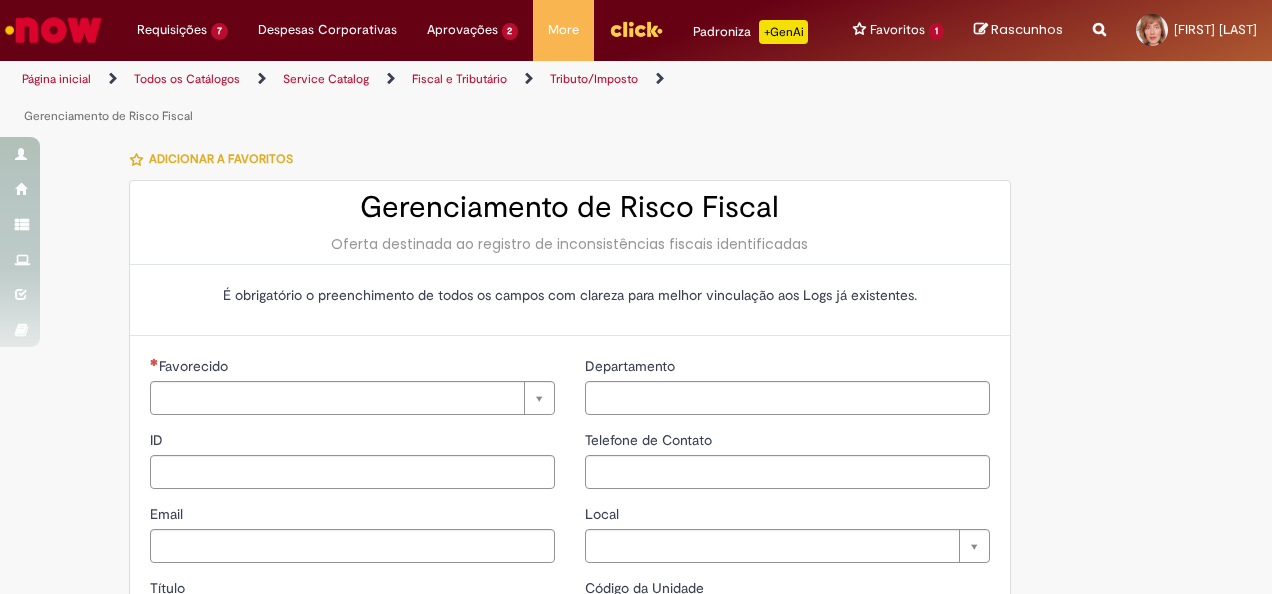type on "********" 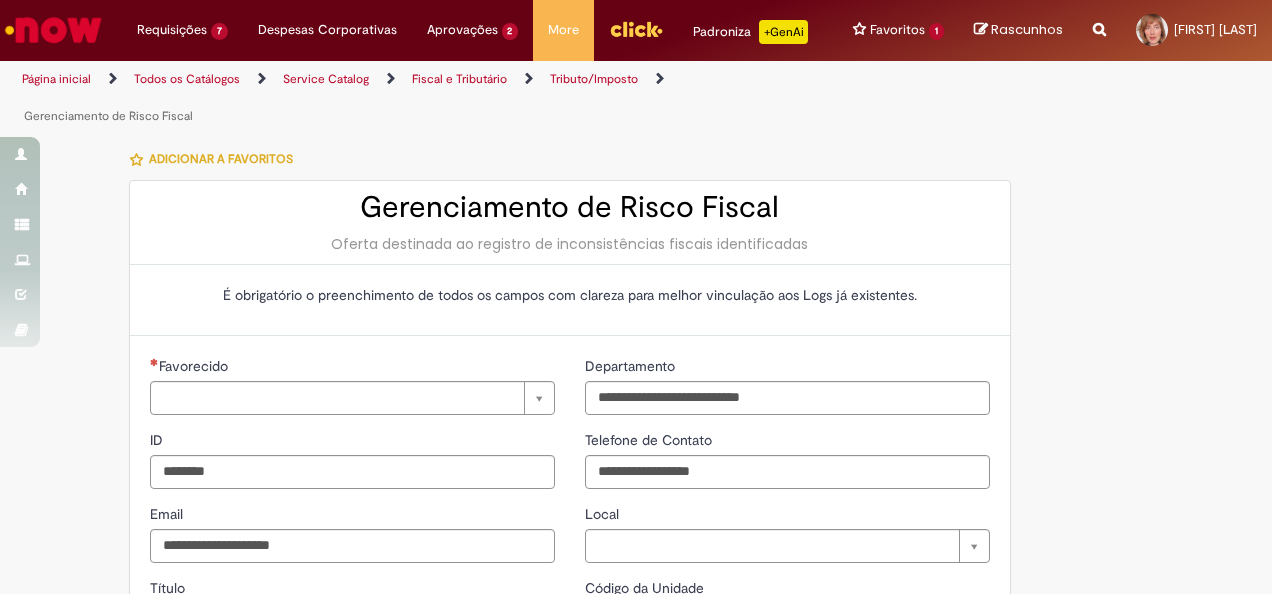 type on "**********" 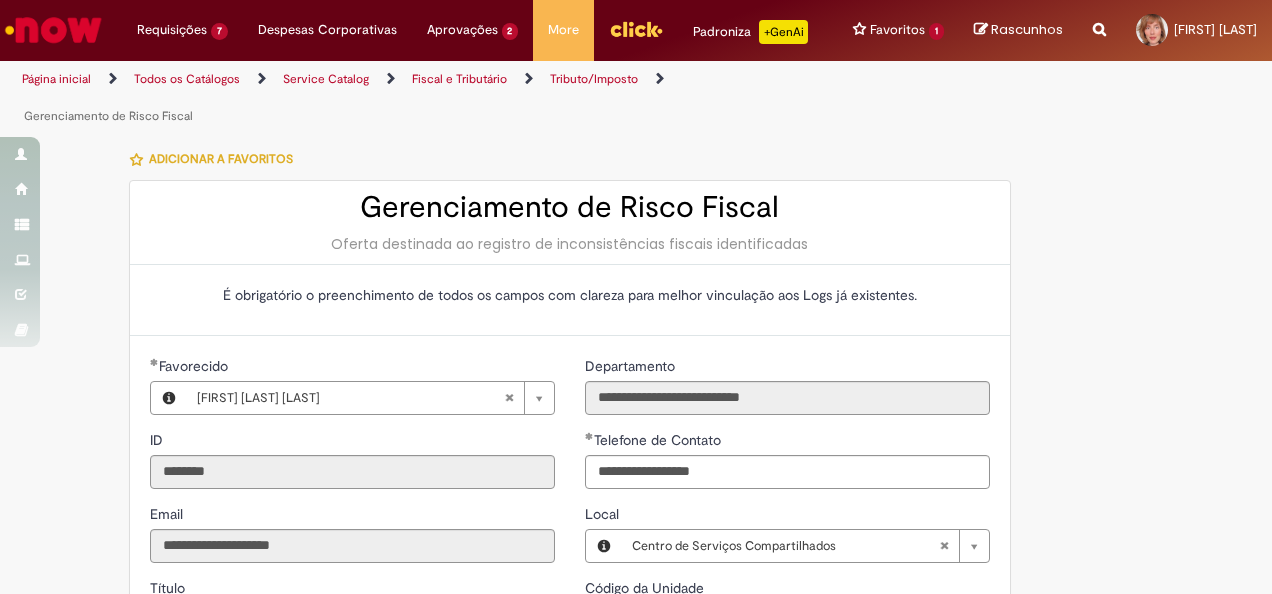 type on "**********" 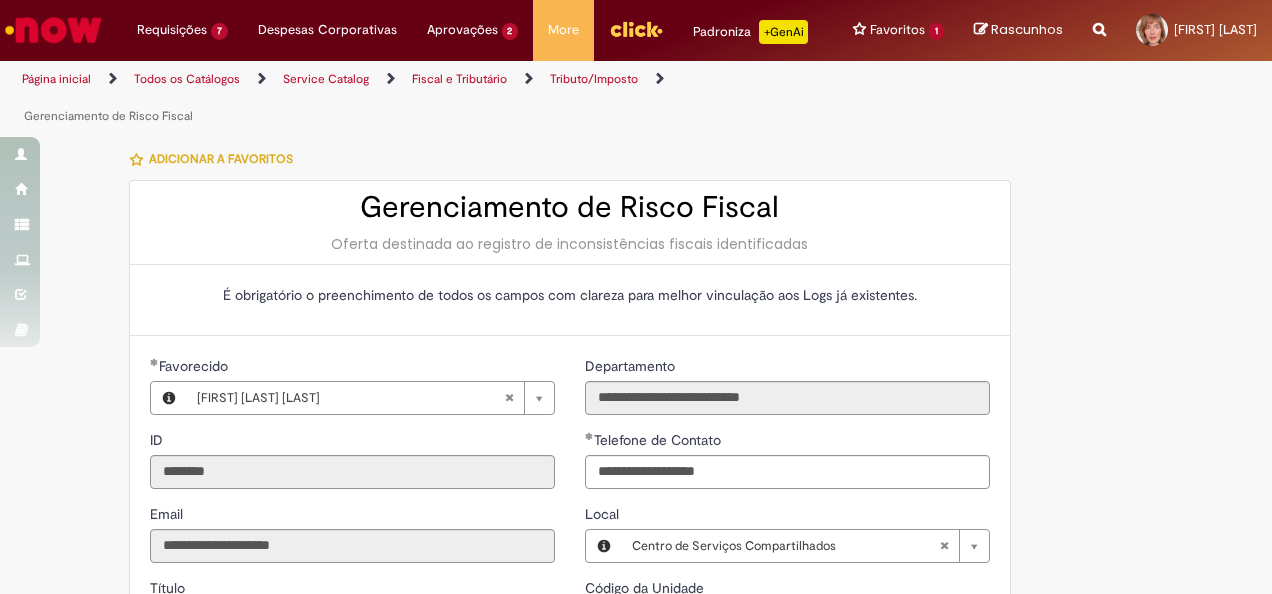 scroll, scrollTop: 0, scrollLeft: 0, axis: both 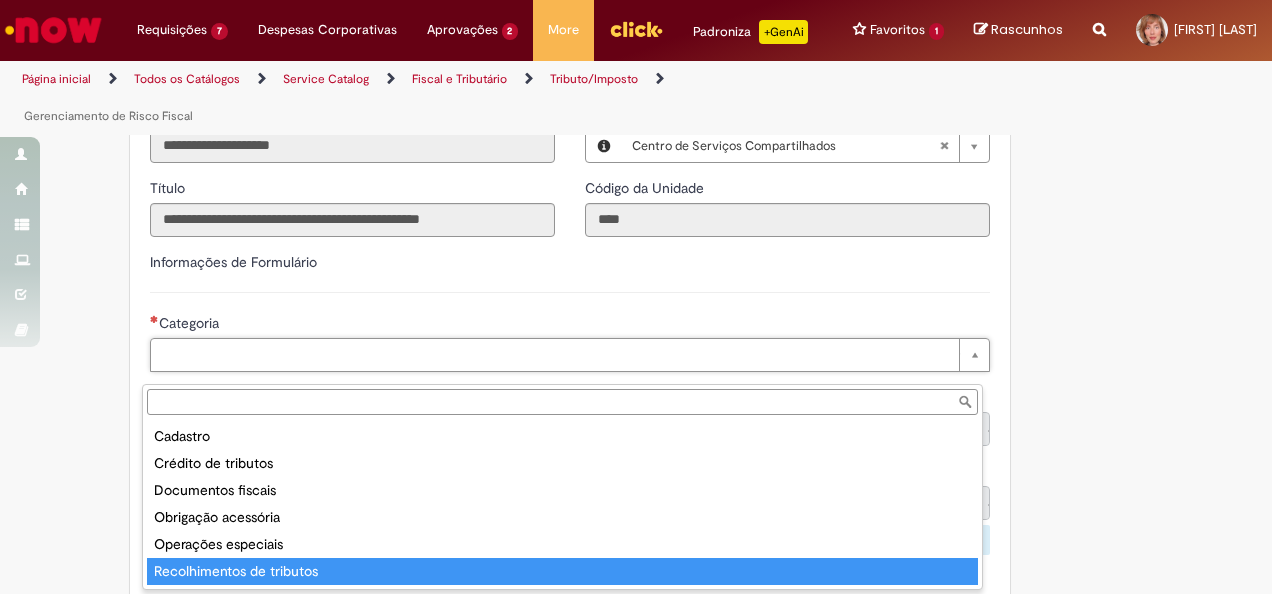 type on "**********" 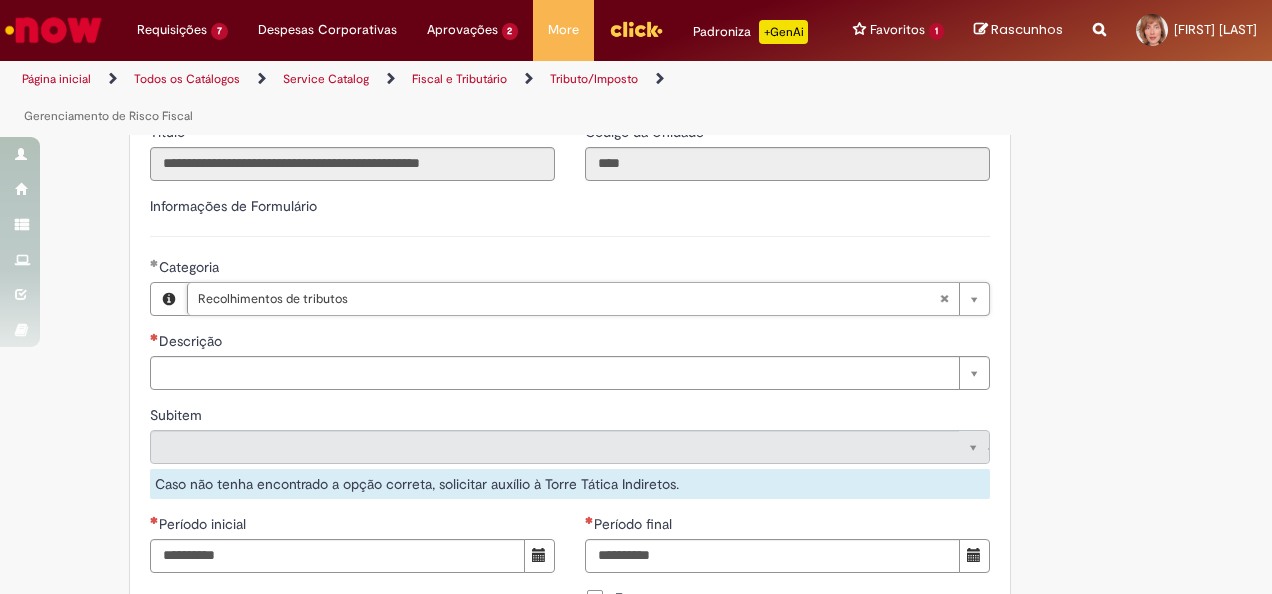 scroll, scrollTop: 500, scrollLeft: 0, axis: vertical 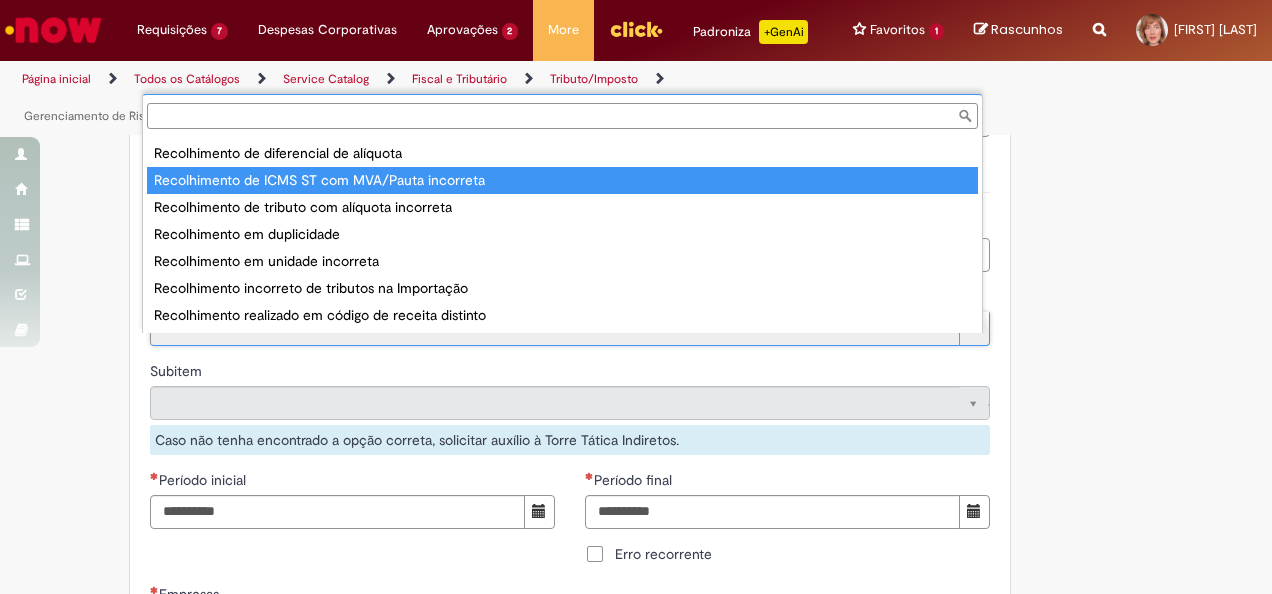 type on "**********" 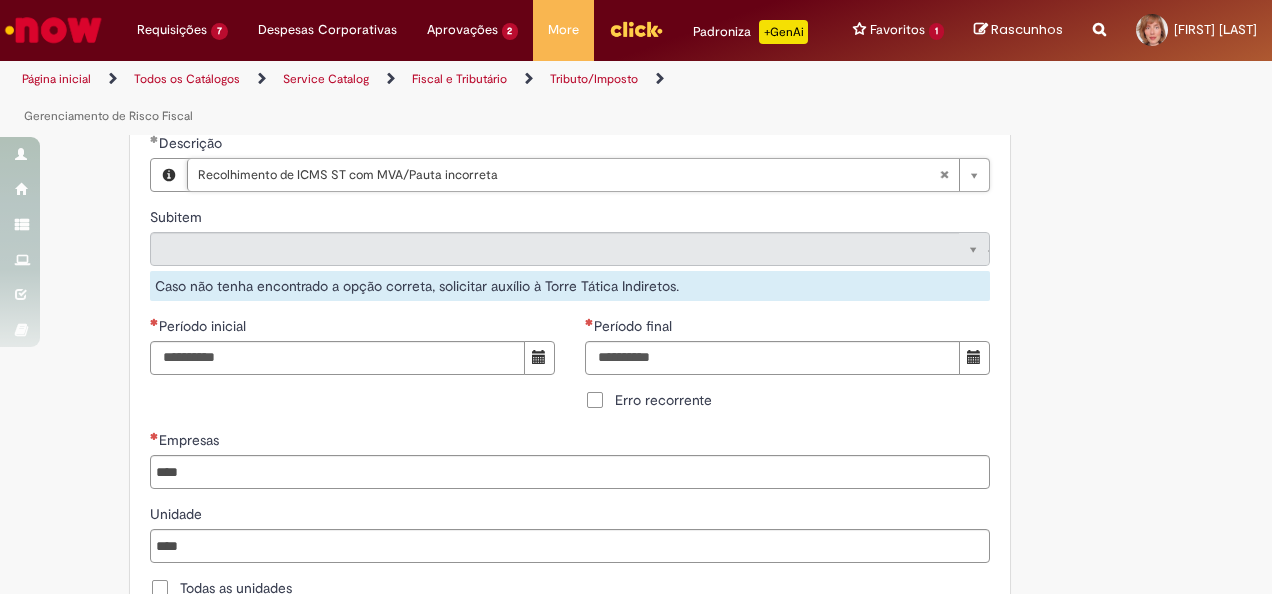 scroll, scrollTop: 700, scrollLeft: 0, axis: vertical 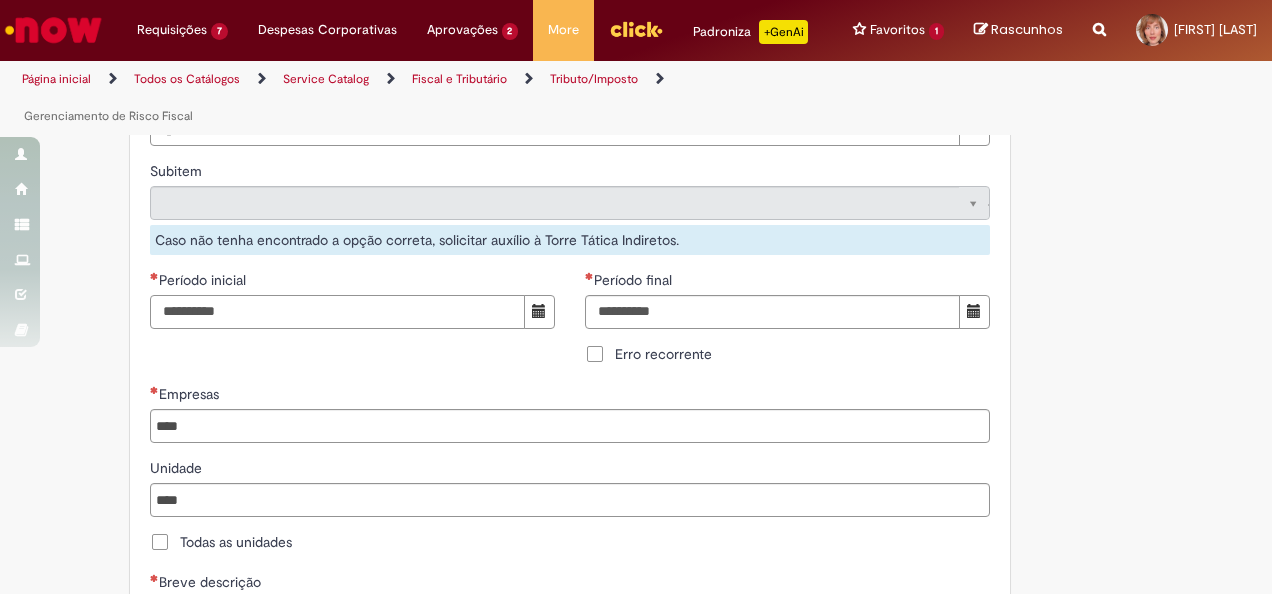 drag, startPoint x: 150, startPoint y: 328, endPoint x: 330, endPoint y: 328, distance: 180 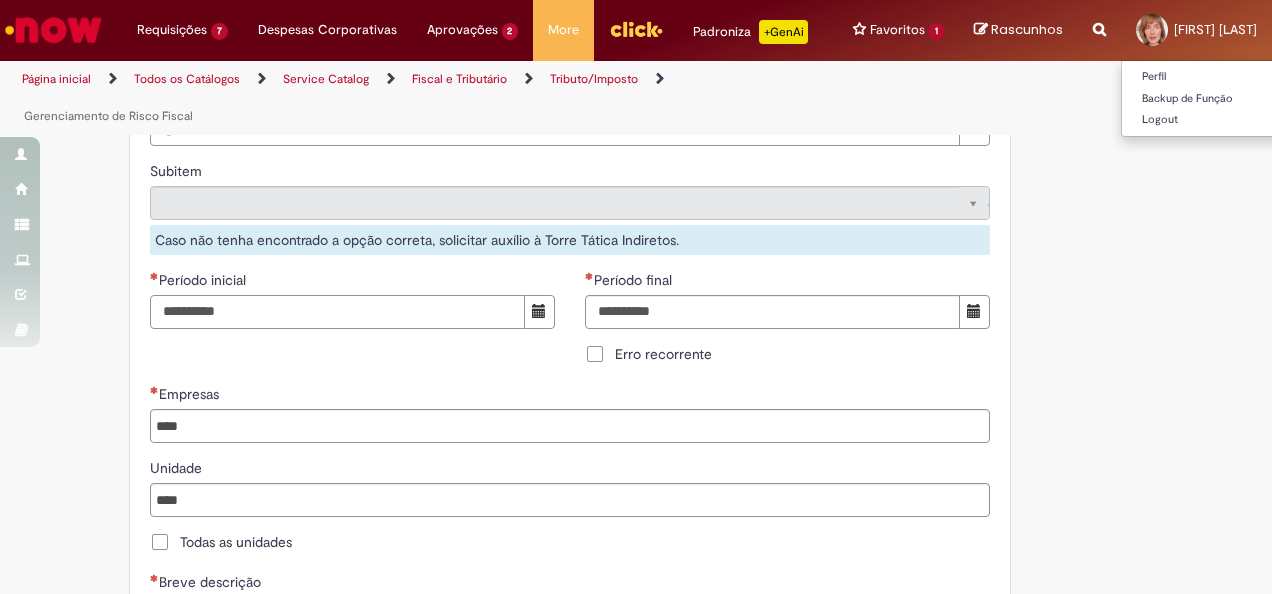 type on "**********" 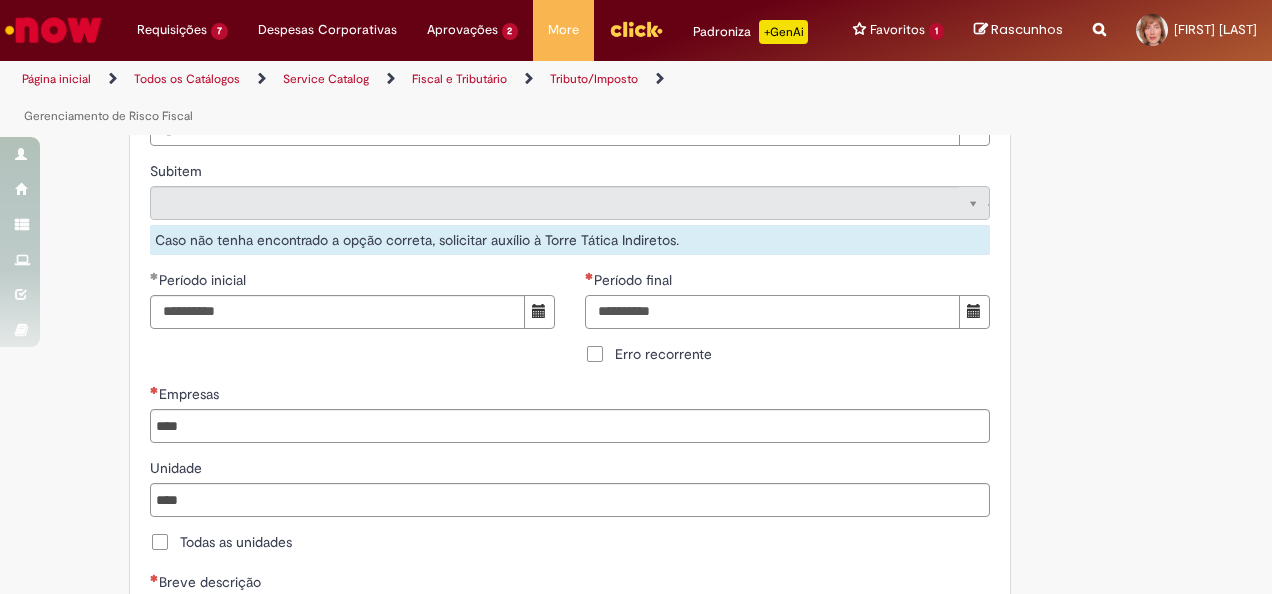 drag, startPoint x: 587, startPoint y: 318, endPoint x: 608, endPoint y: 332, distance: 25.23886 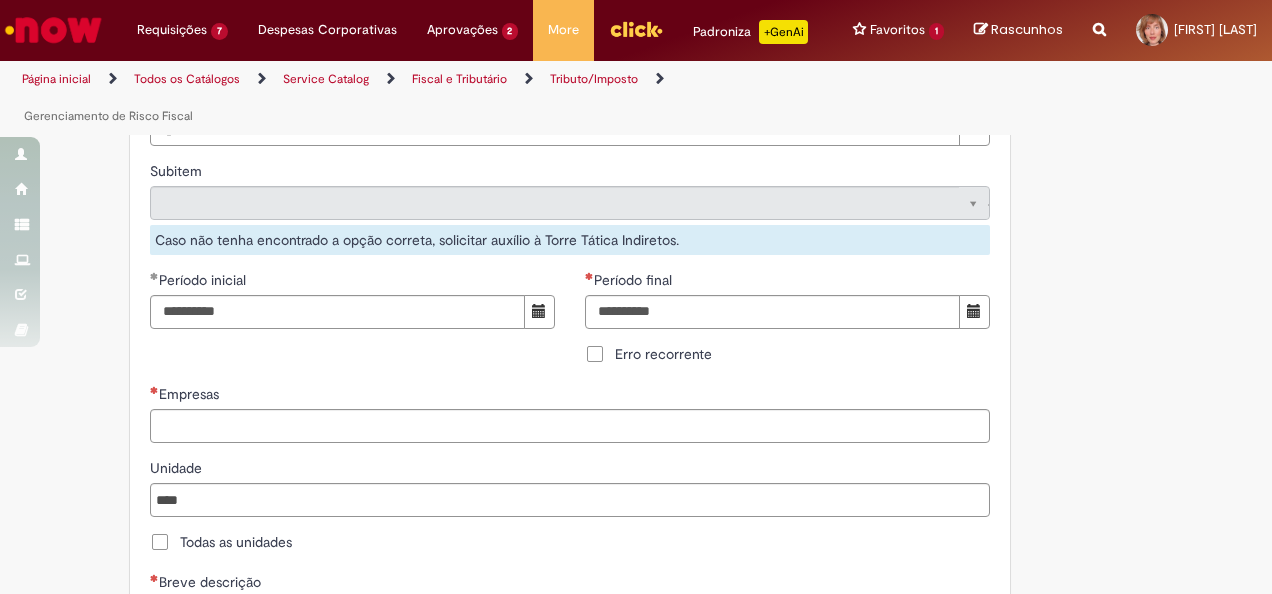 click on "Empresas" at bounding box center (571, 426) 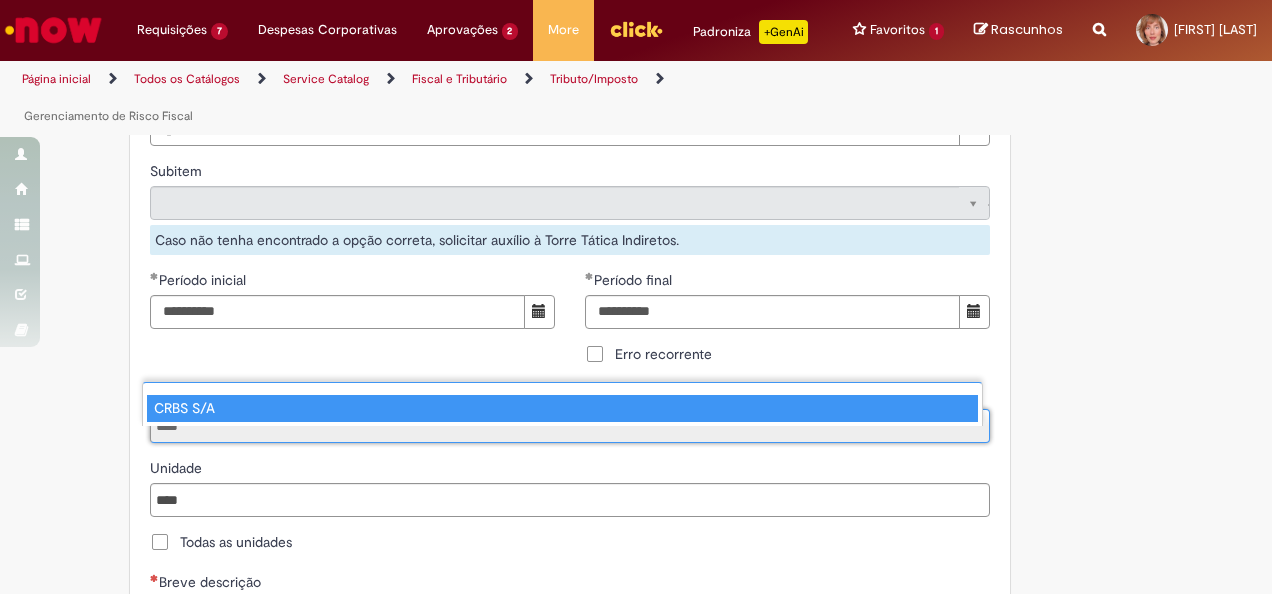 type on "****" 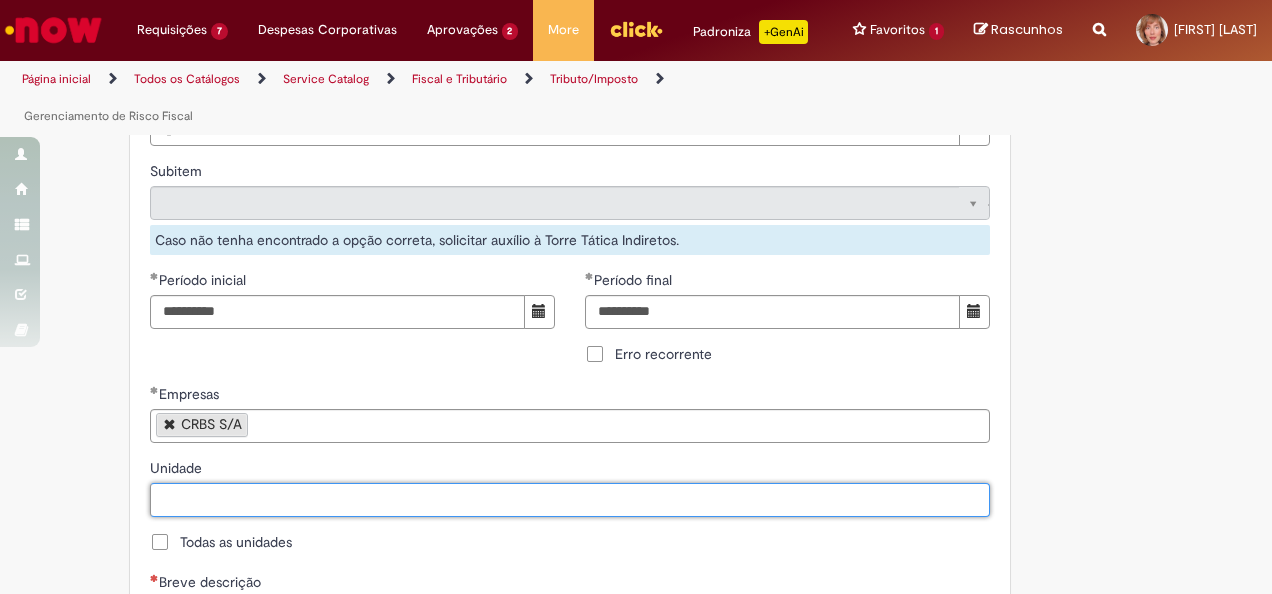 click on "Unidade" at bounding box center [571, 500] 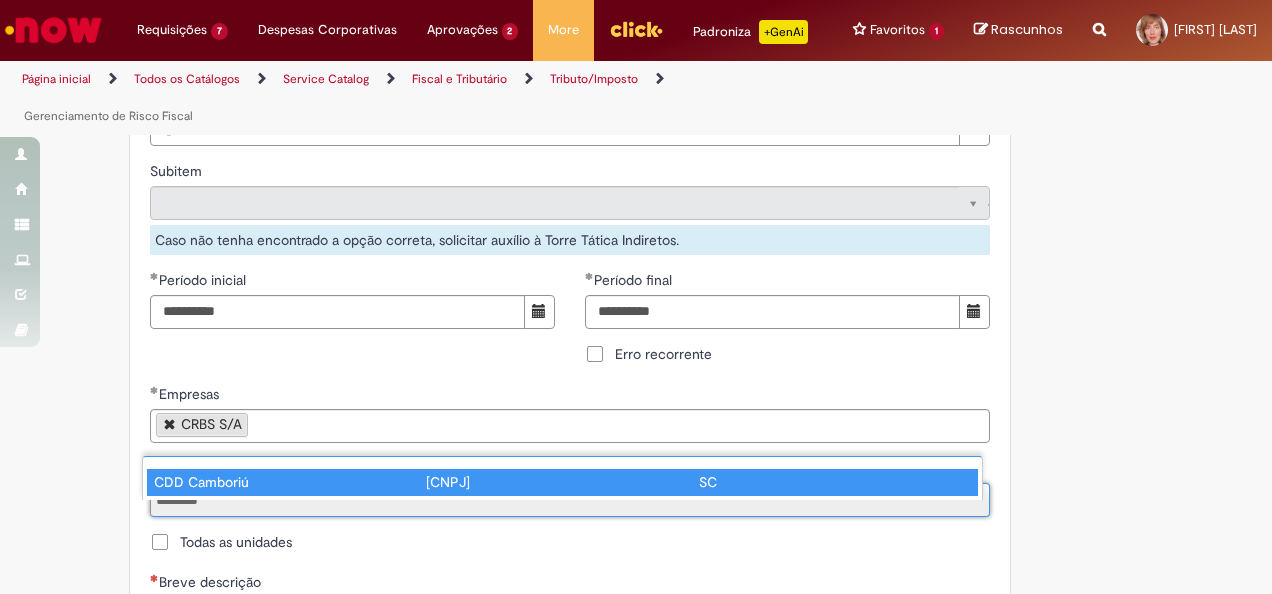 type on "********" 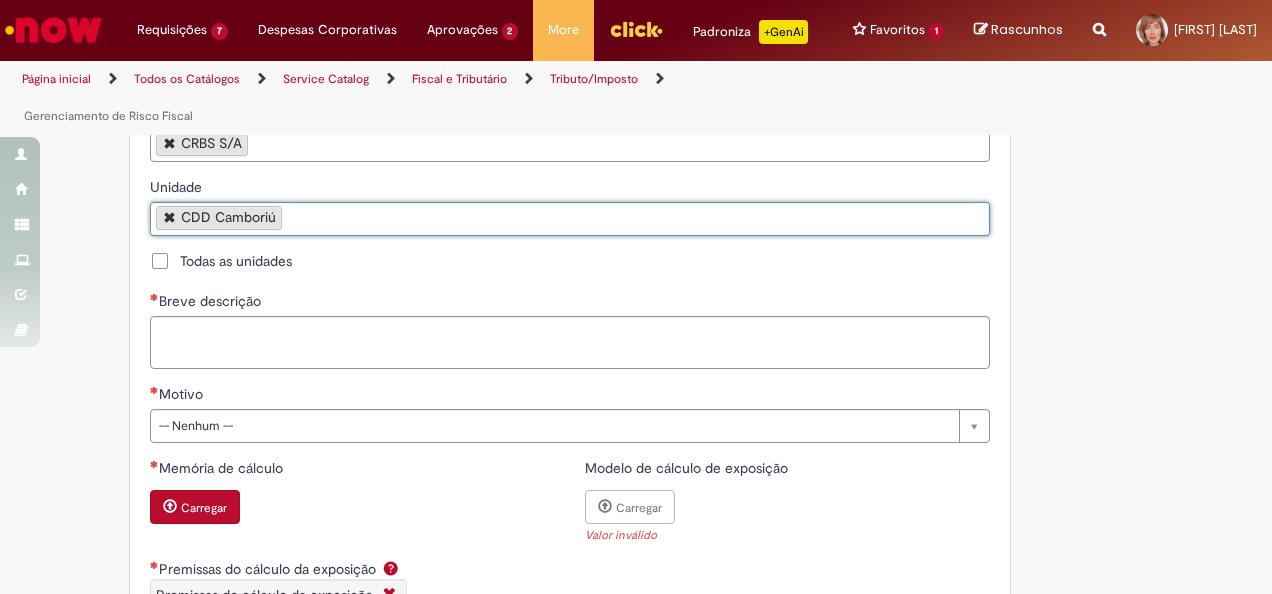 scroll, scrollTop: 1000, scrollLeft: 0, axis: vertical 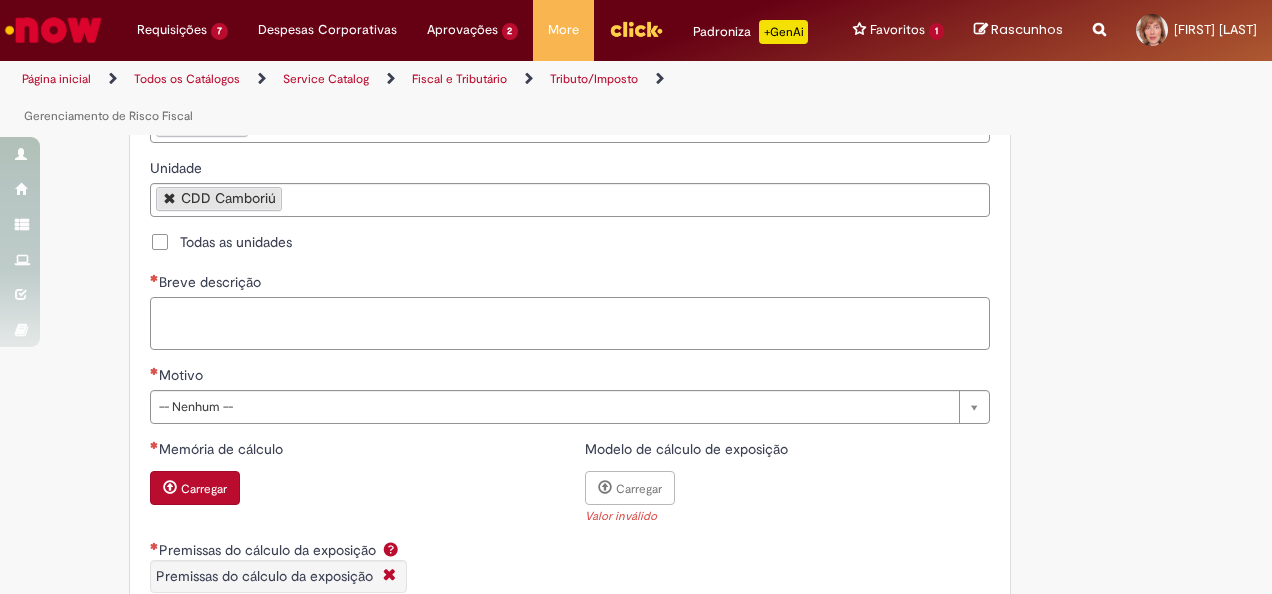 click on "Breve descrição" at bounding box center (570, 323) 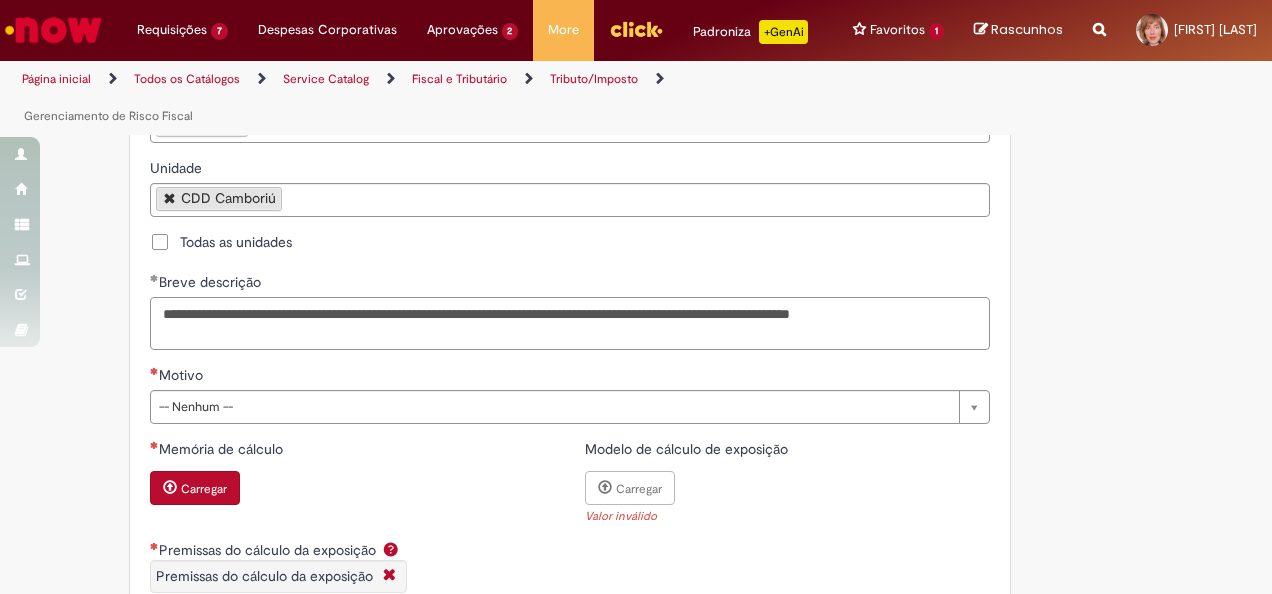 click on "**********" at bounding box center [570, 323] 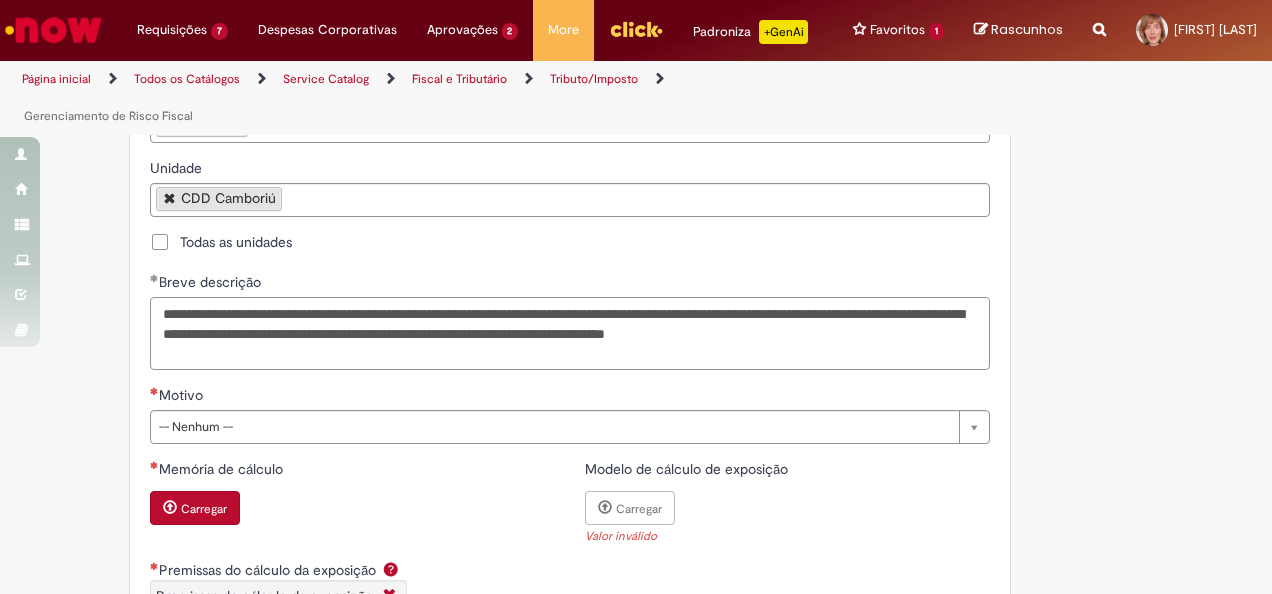 type on "**********" 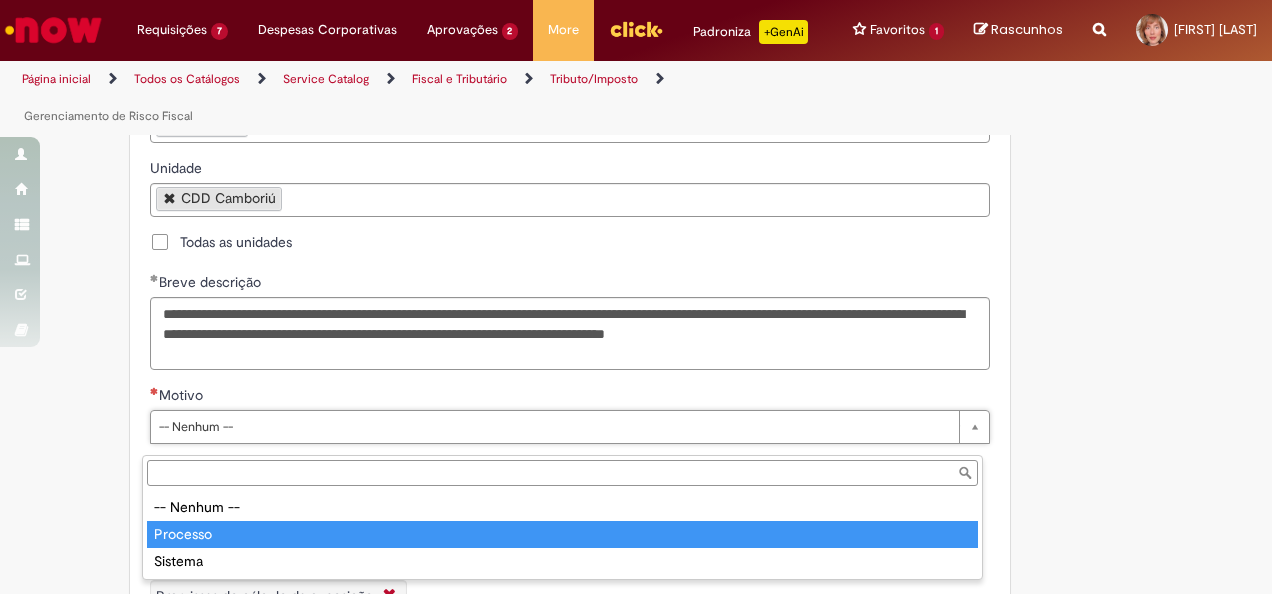 type on "********" 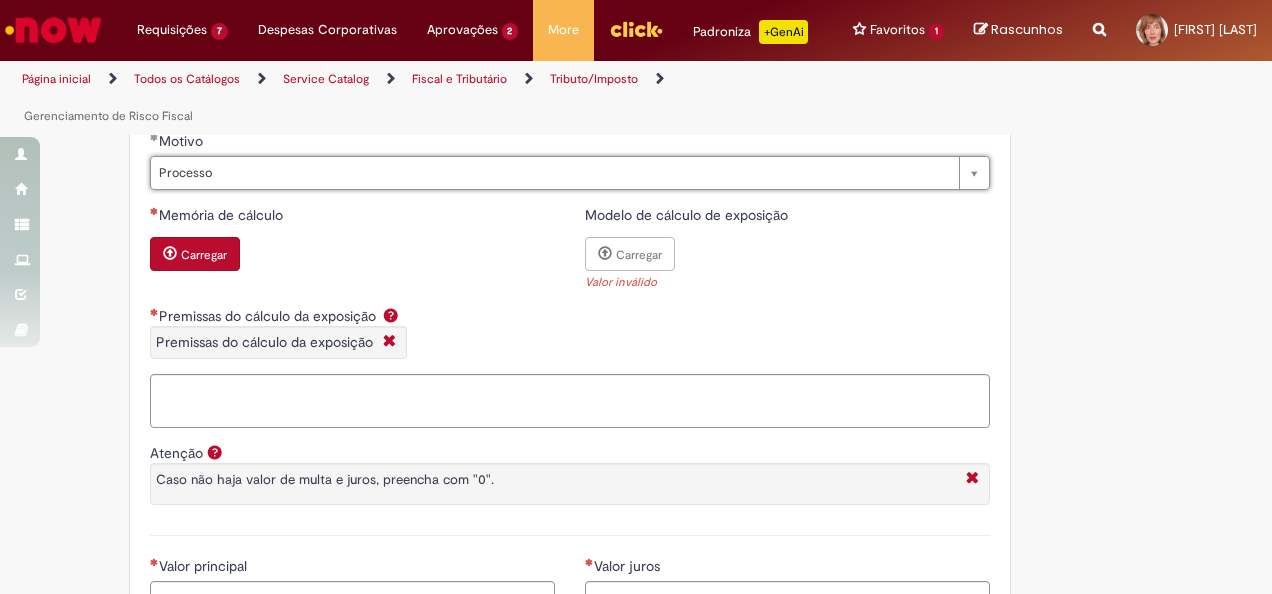 scroll, scrollTop: 1300, scrollLeft: 0, axis: vertical 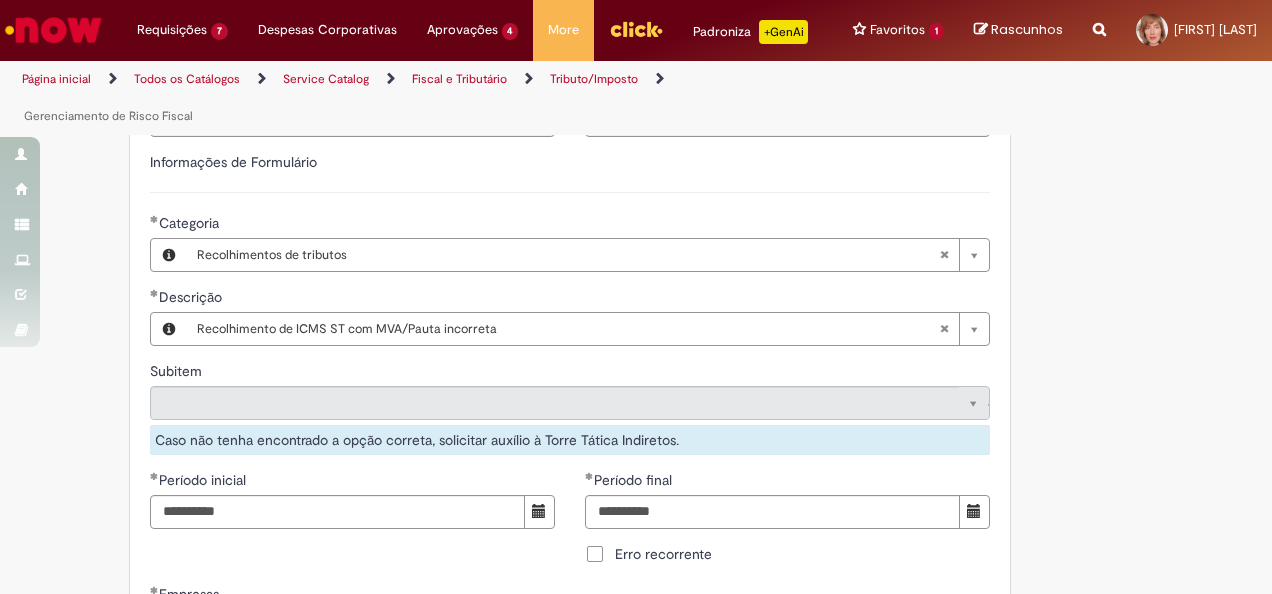 type 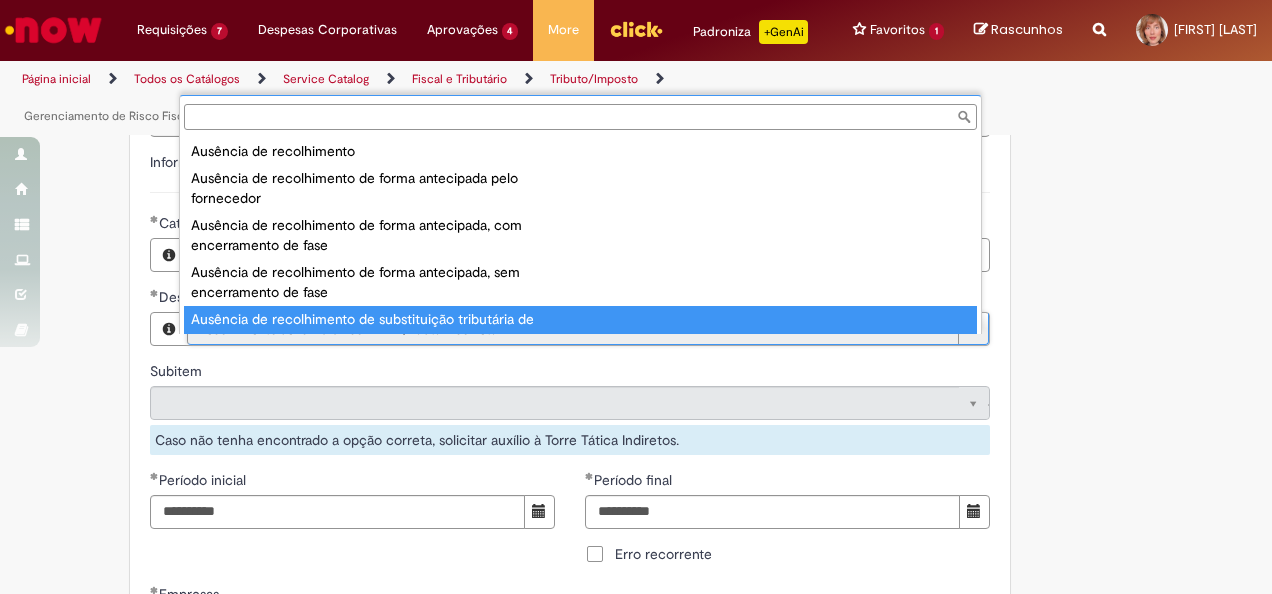 scroll, scrollTop: 15, scrollLeft: 0, axis: vertical 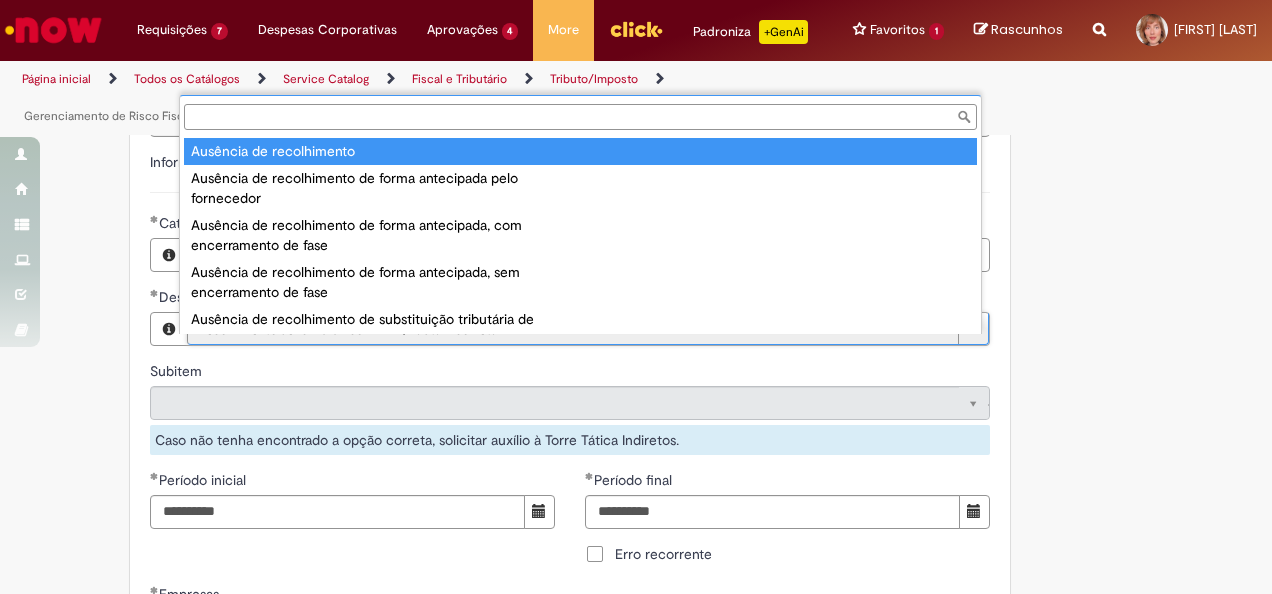 type on "**********" 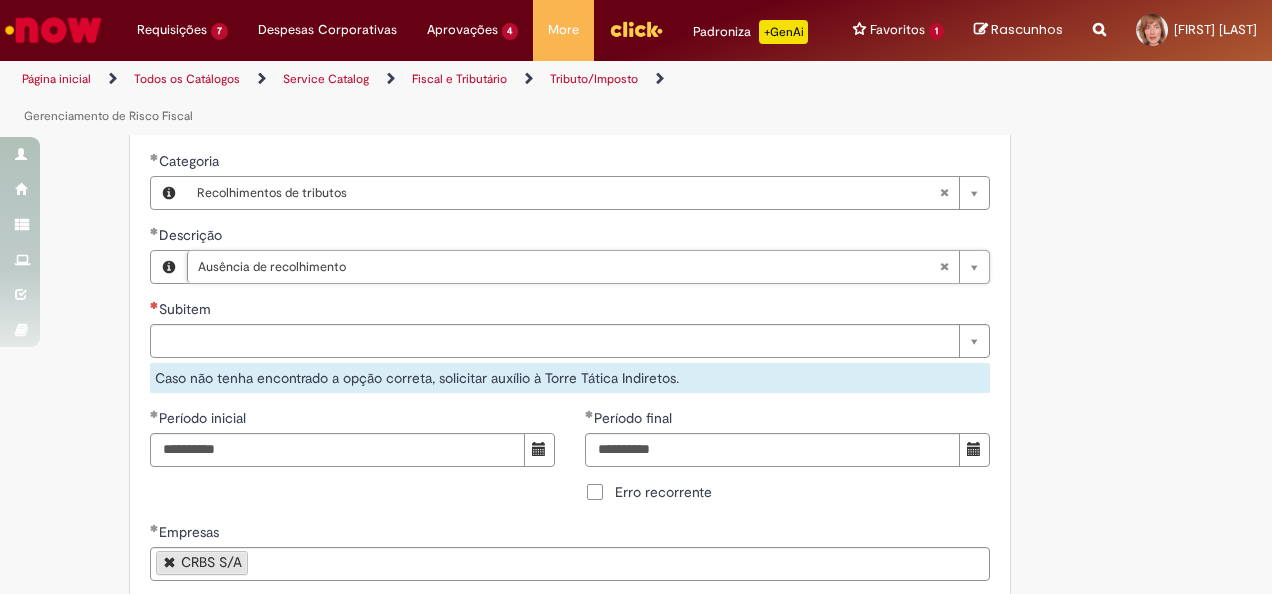 scroll, scrollTop: 600, scrollLeft: 0, axis: vertical 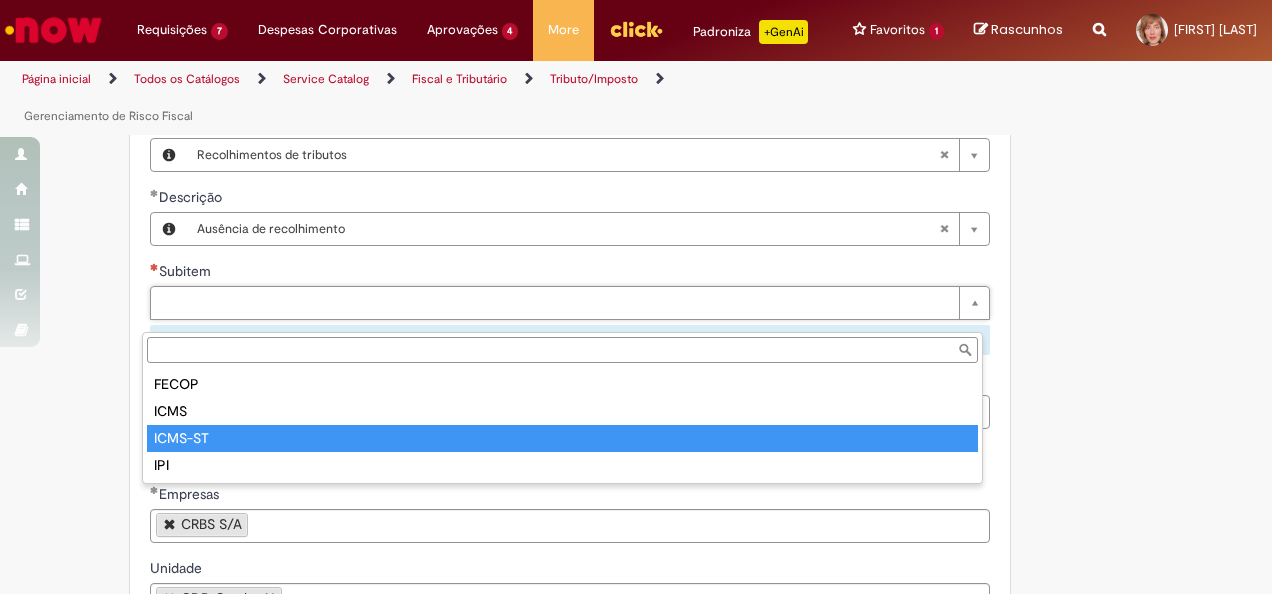 type on "*******" 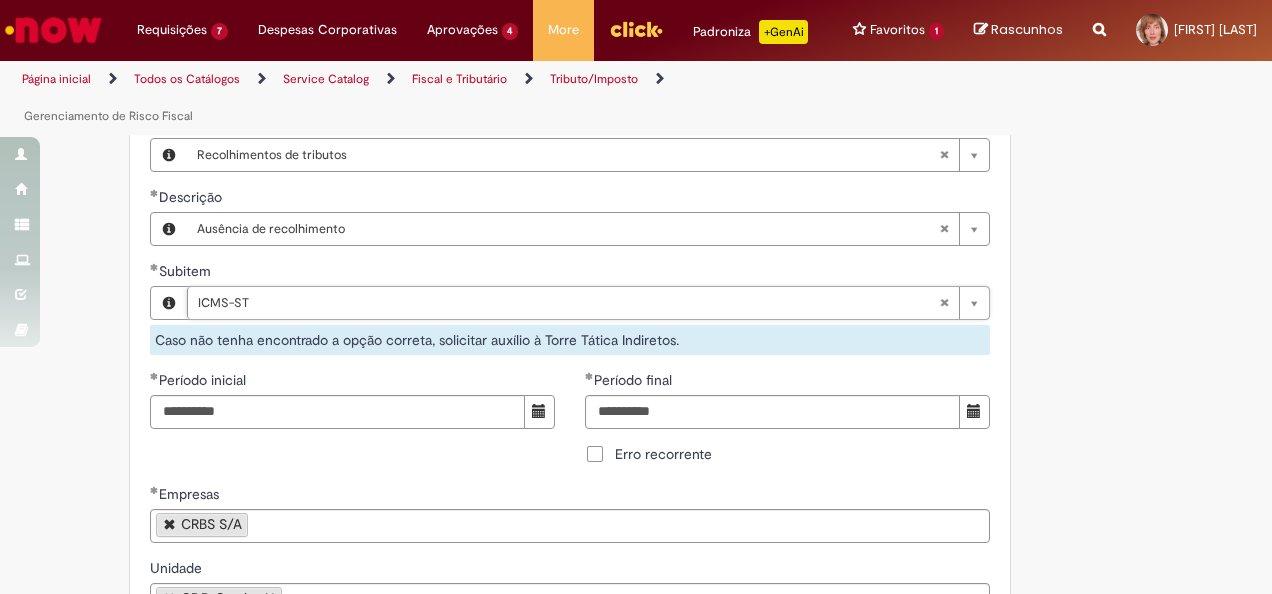 scroll, scrollTop: 700, scrollLeft: 0, axis: vertical 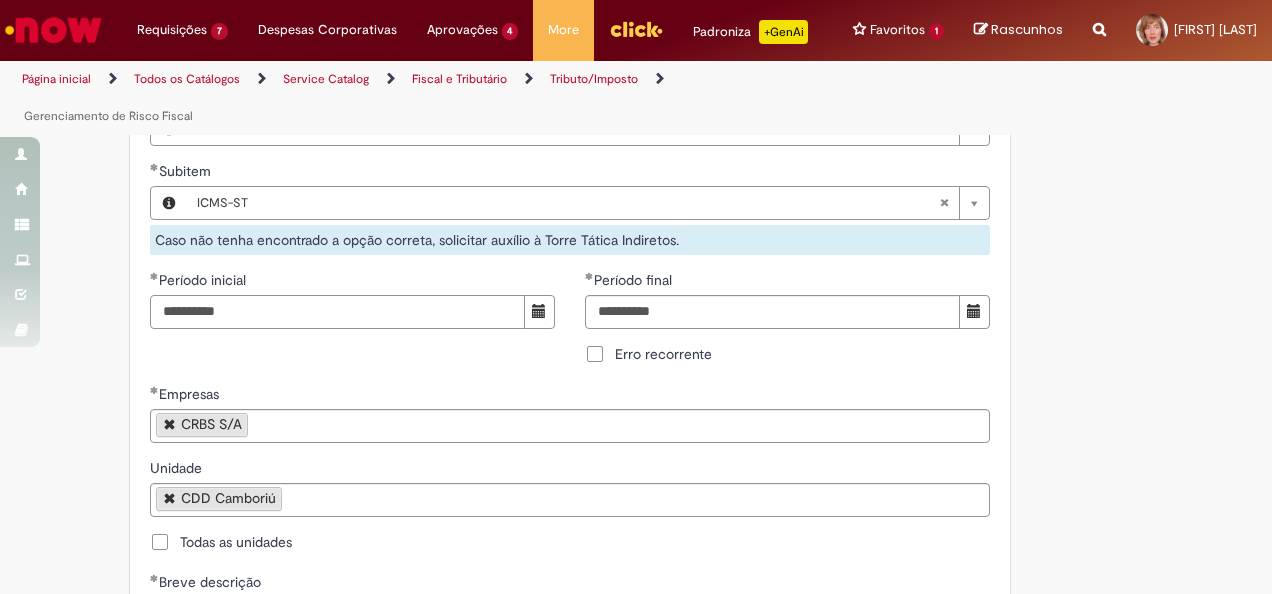 drag, startPoint x: 247, startPoint y: 327, endPoint x: 60, endPoint y: 328, distance: 187.00267 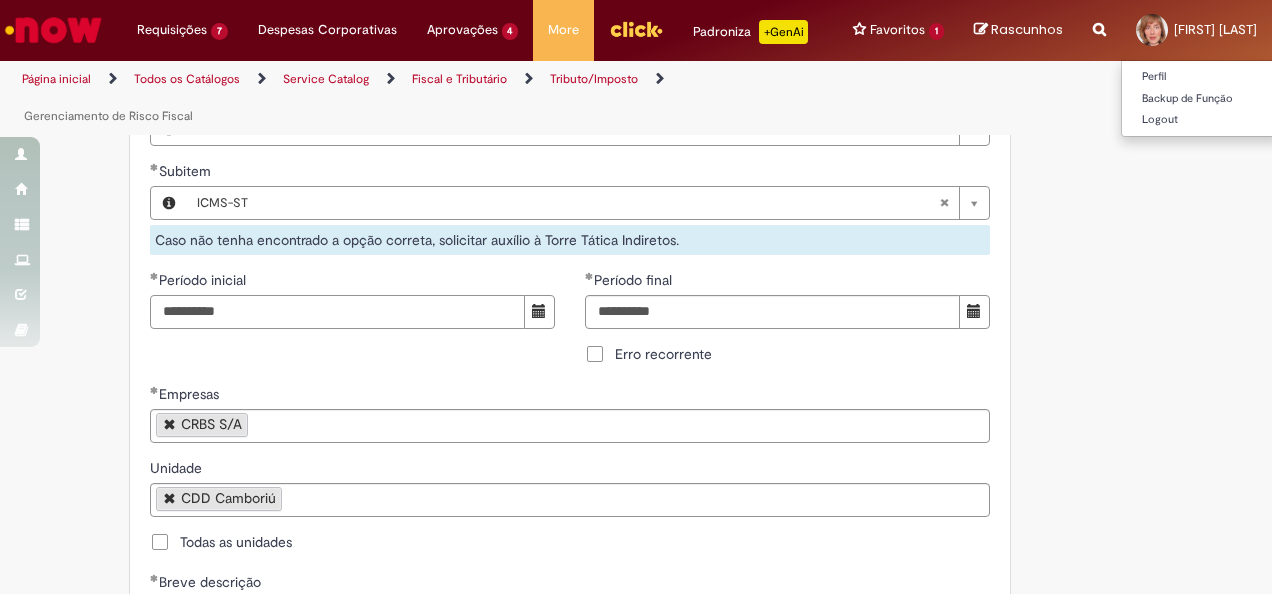 type on "**********" 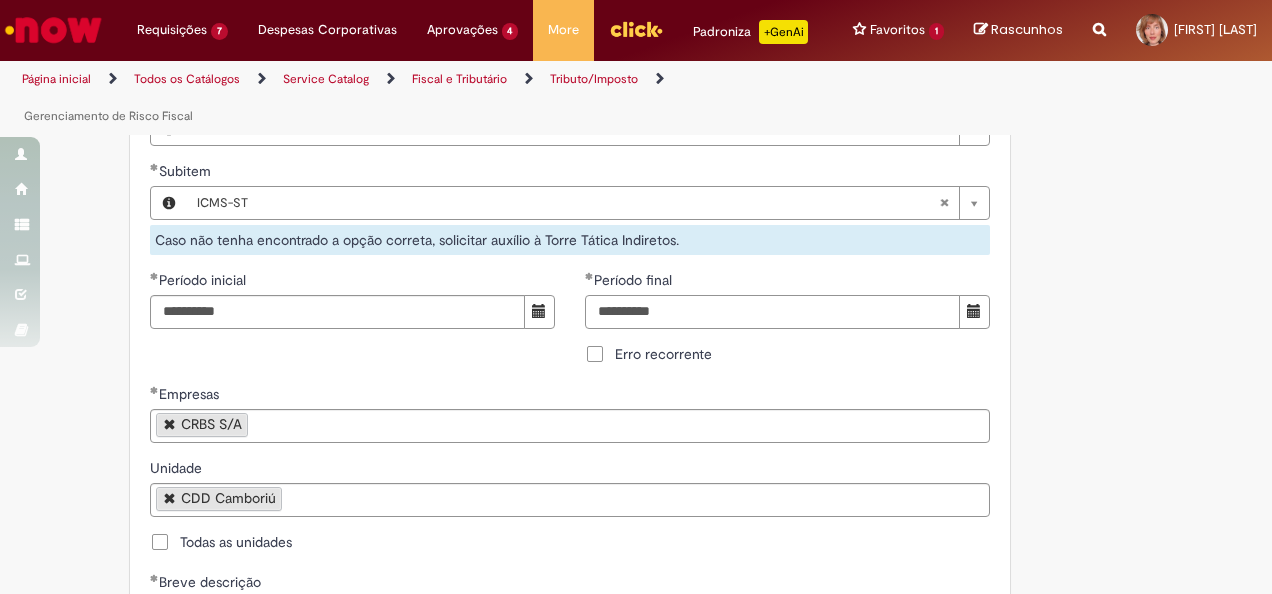 drag, startPoint x: 712, startPoint y: 323, endPoint x: 416, endPoint y: 322, distance: 296.00168 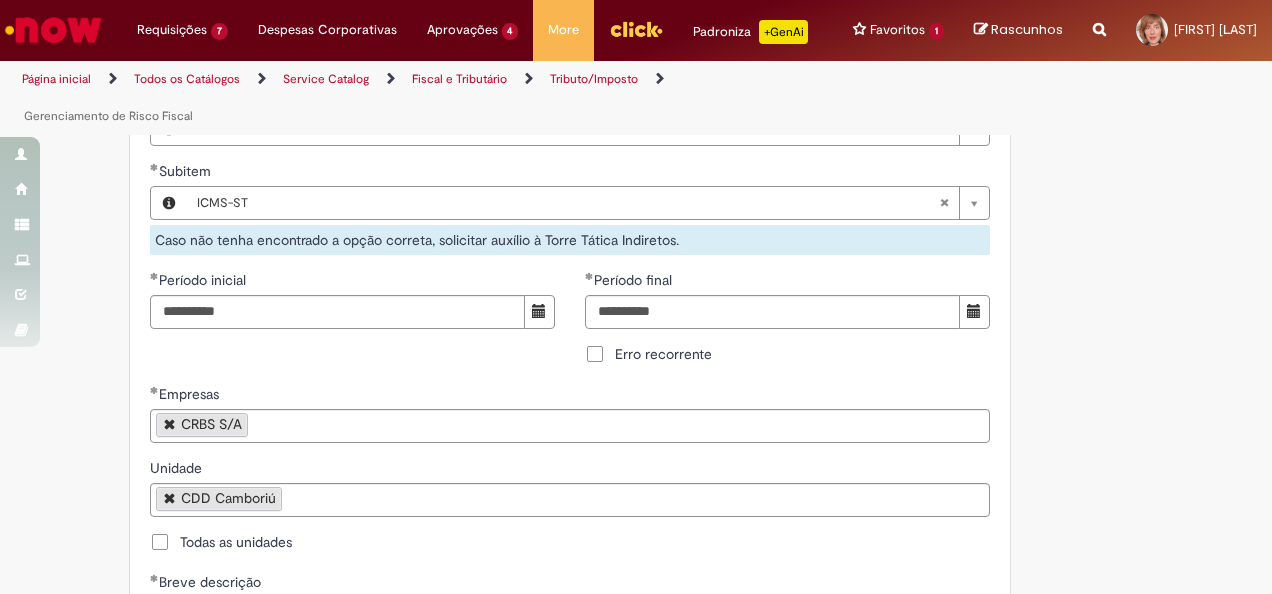 click on "**********" at bounding box center (570, 327) 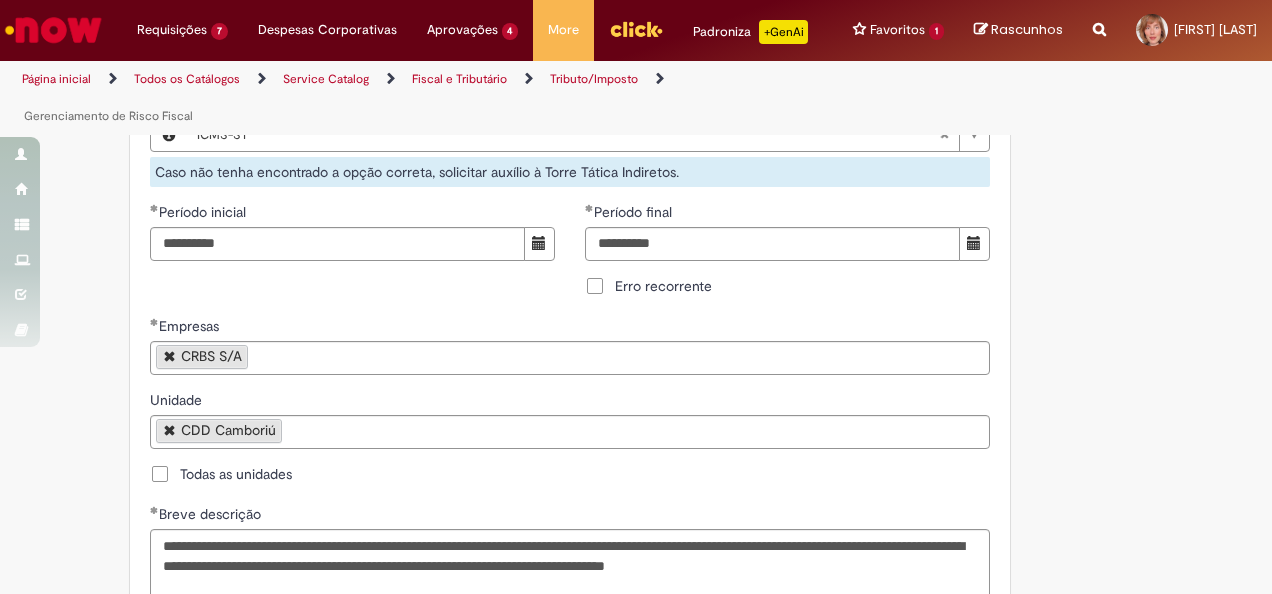 scroll, scrollTop: 800, scrollLeft: 0, axis: vertical 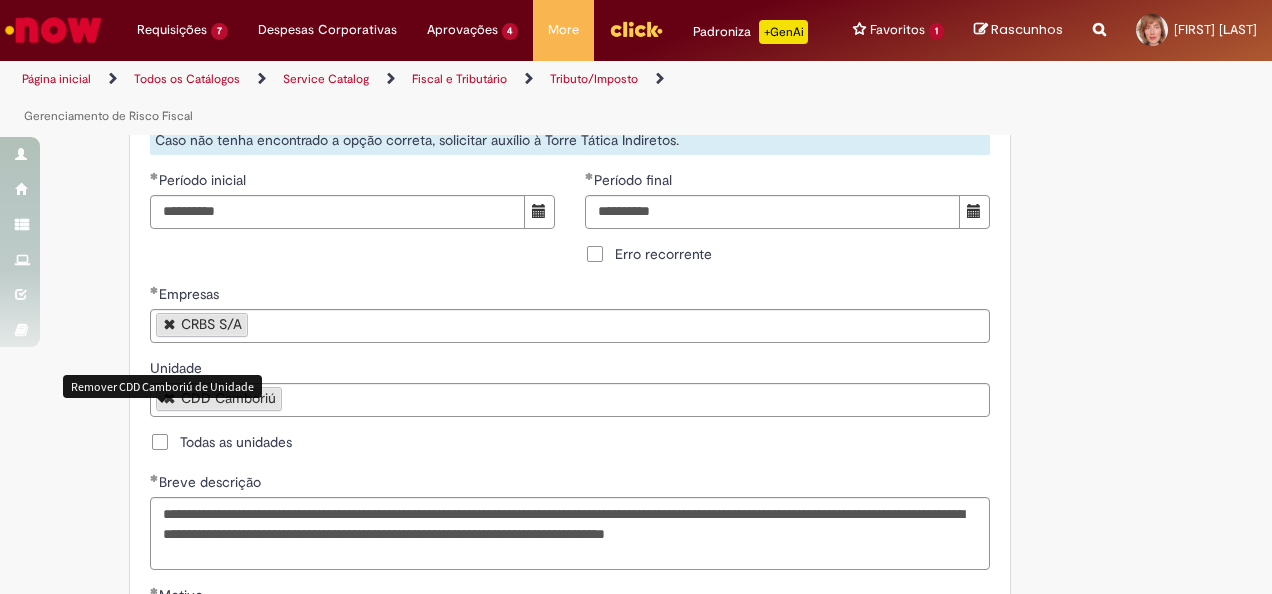 click at bounding box center [170, 397] 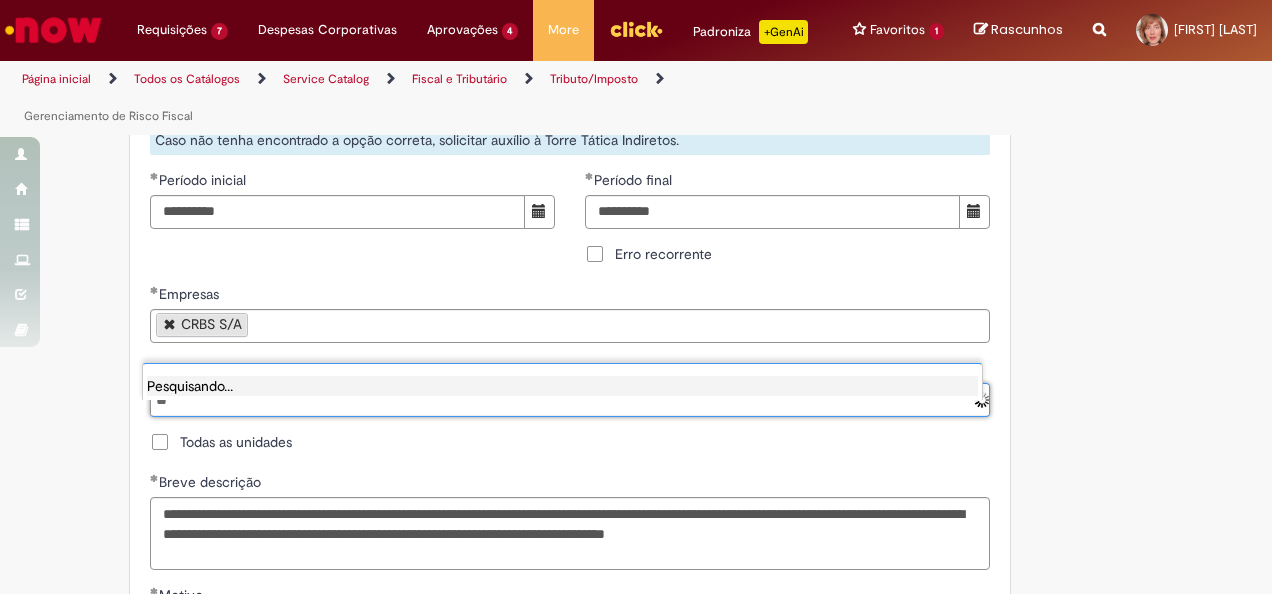 type on "*" 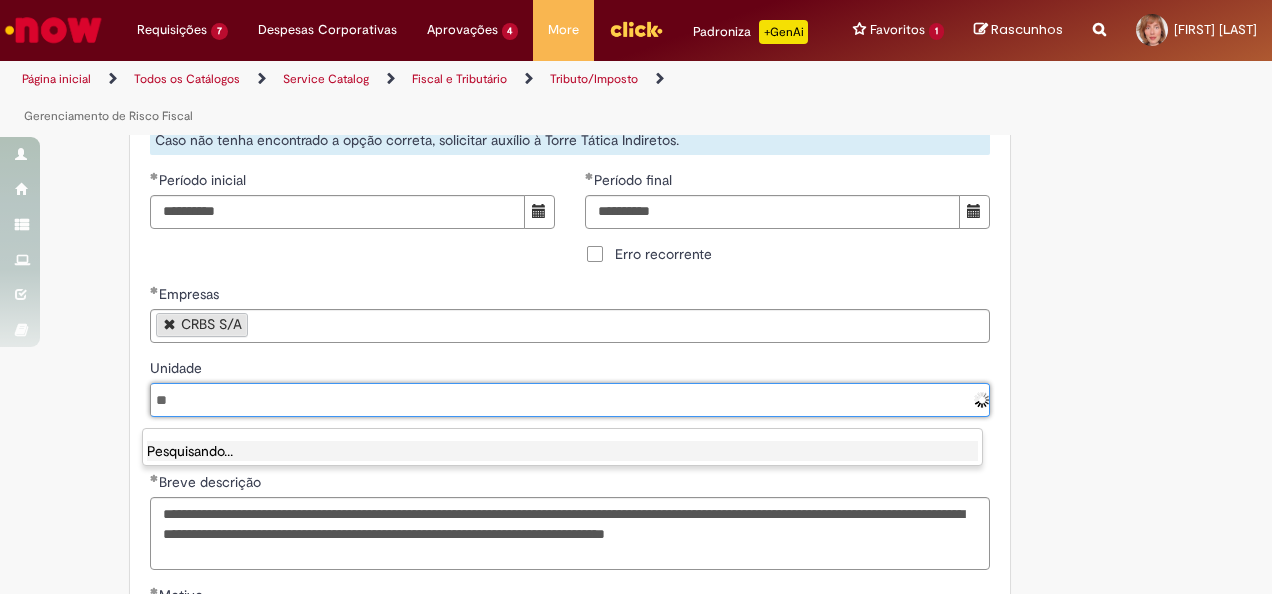 type on "*" 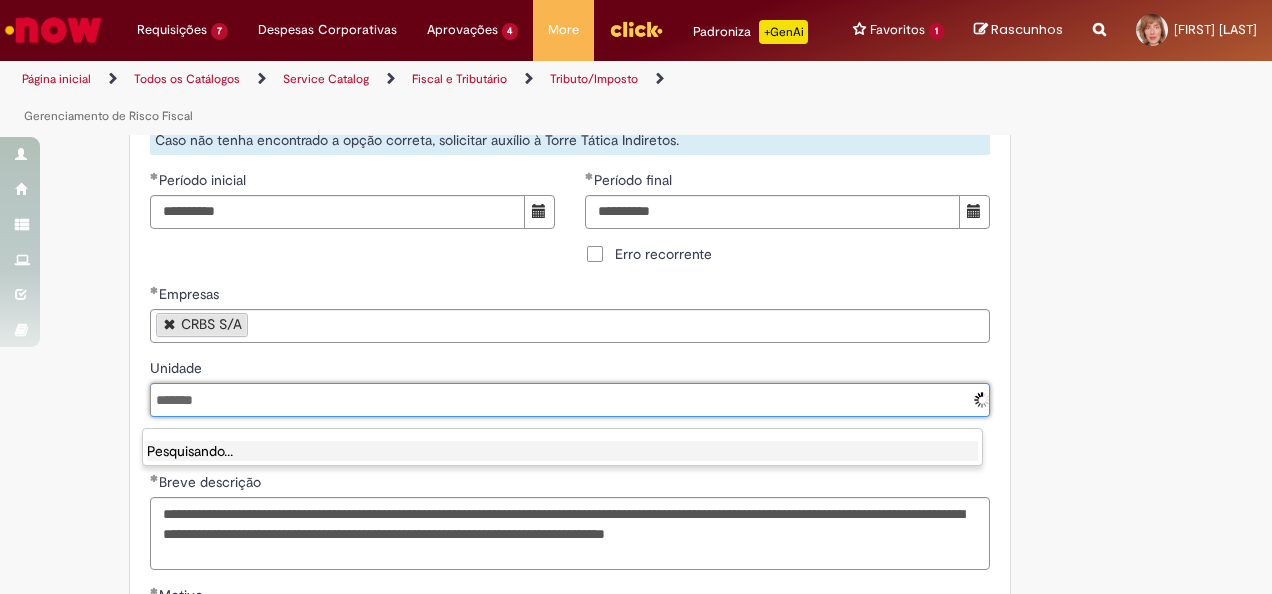 type on "********" 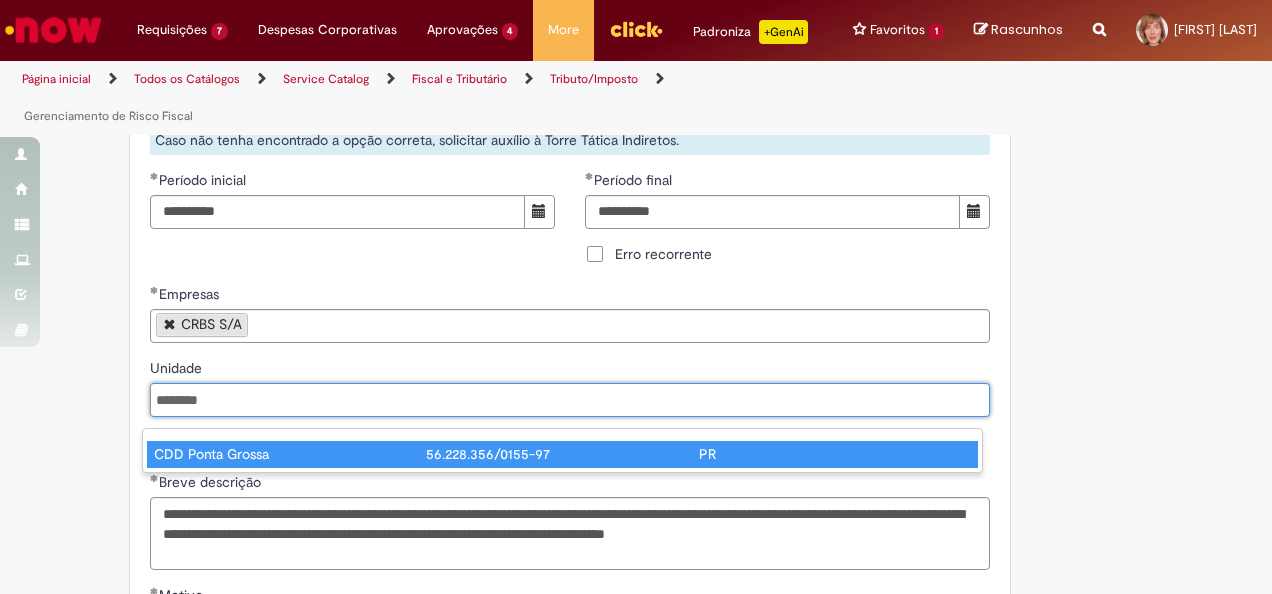 type 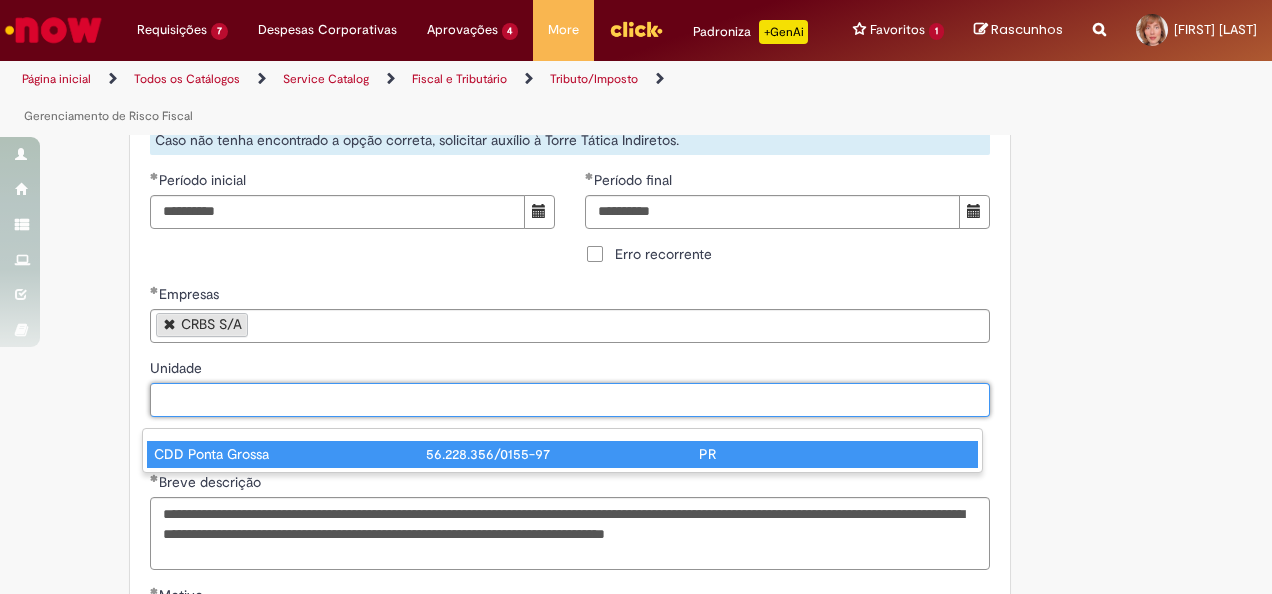type on "**********" 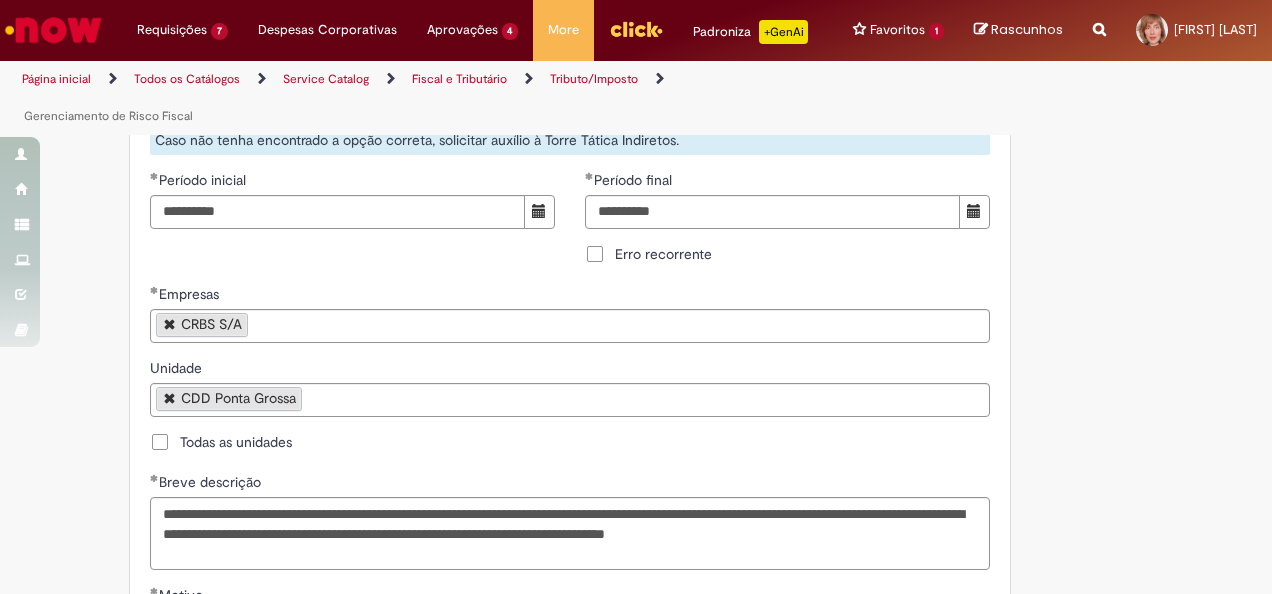 click on "Todas as unidades" at bounding box center (570, 444) 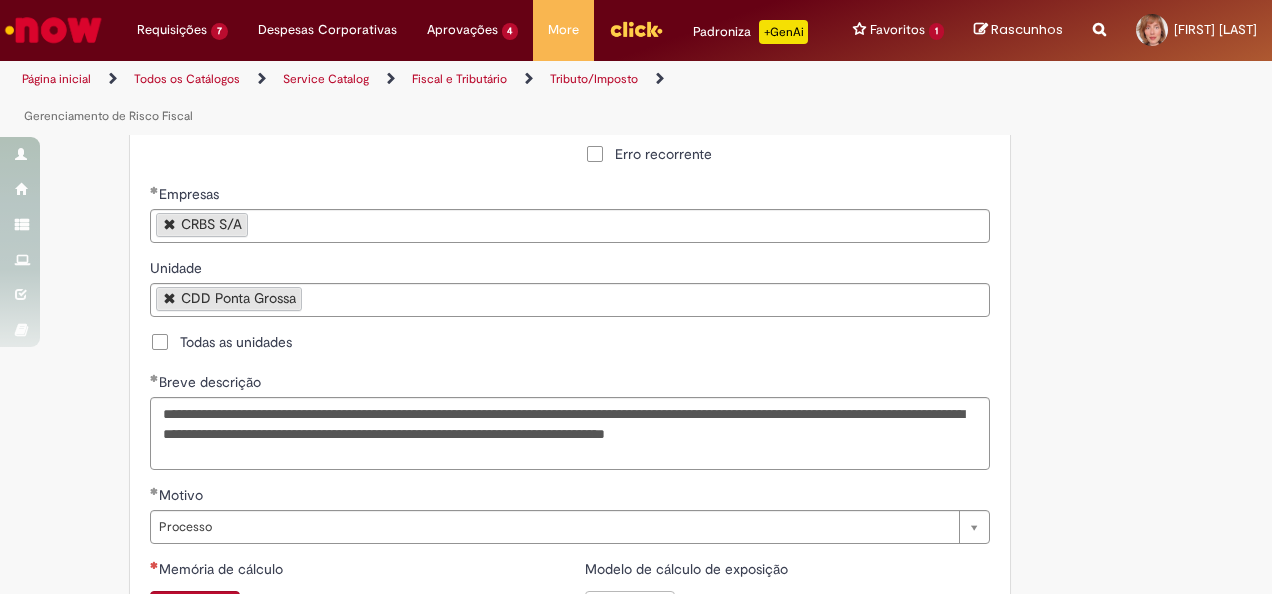 scroll, scrollTop: 1000, scrollLeft: 0, axis: vertical 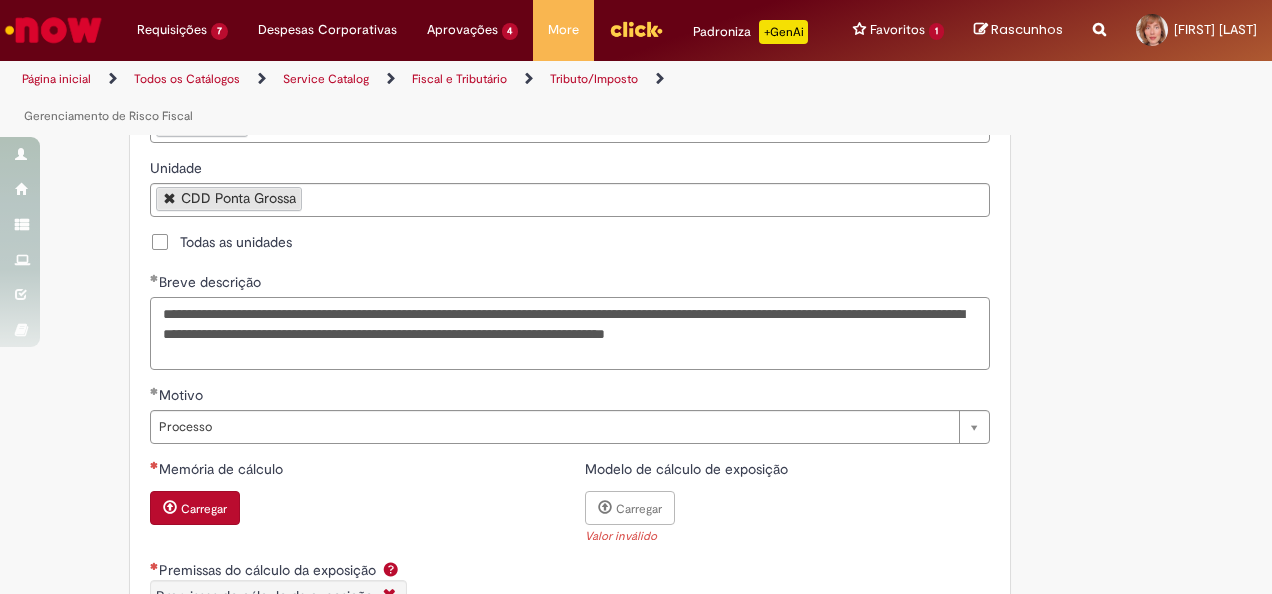 click on "**********" at bounding box center [570, 333] 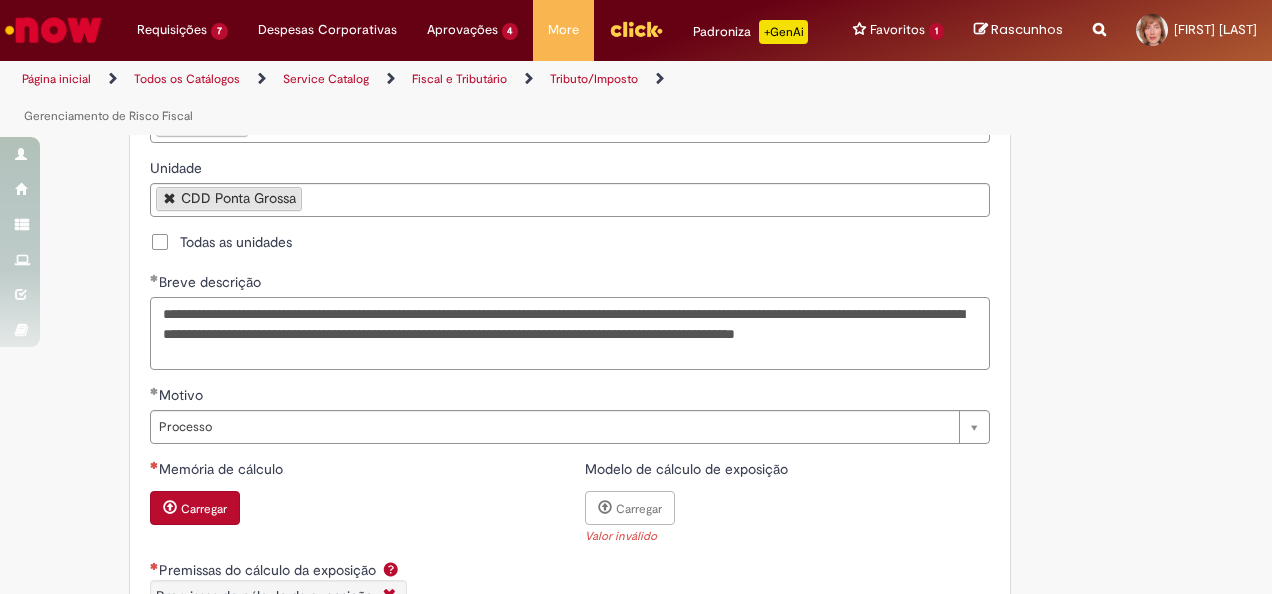scroll, scrollTop: 1100, scrollLeft: 0, axis: vertical 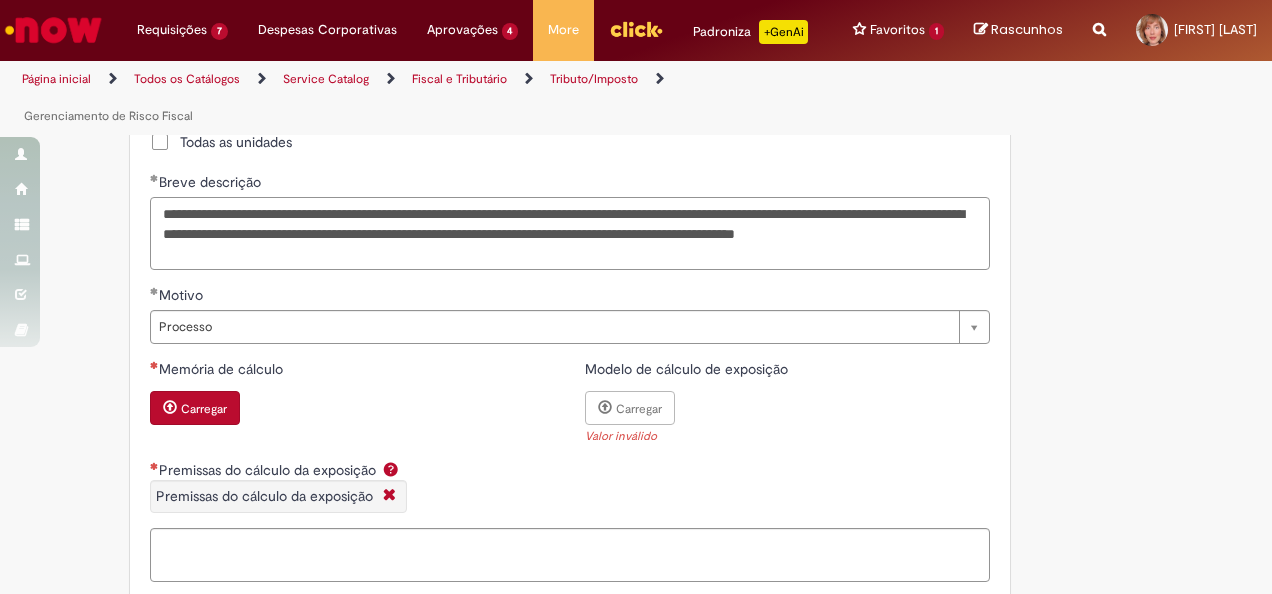 type on "**********" 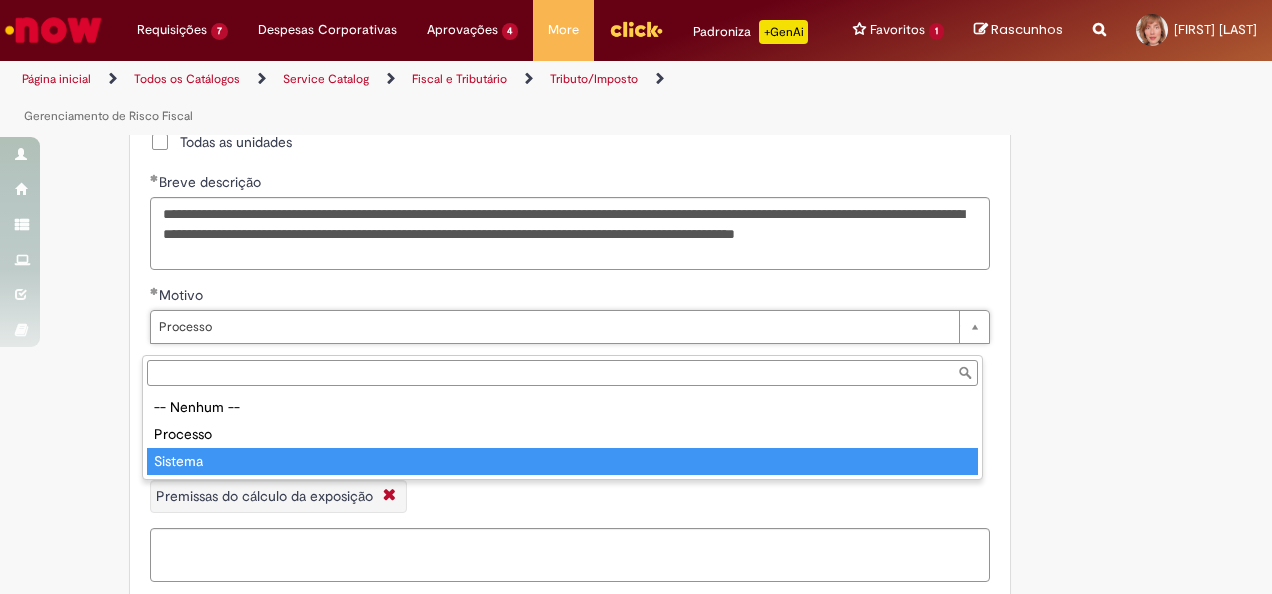 type on "*******" 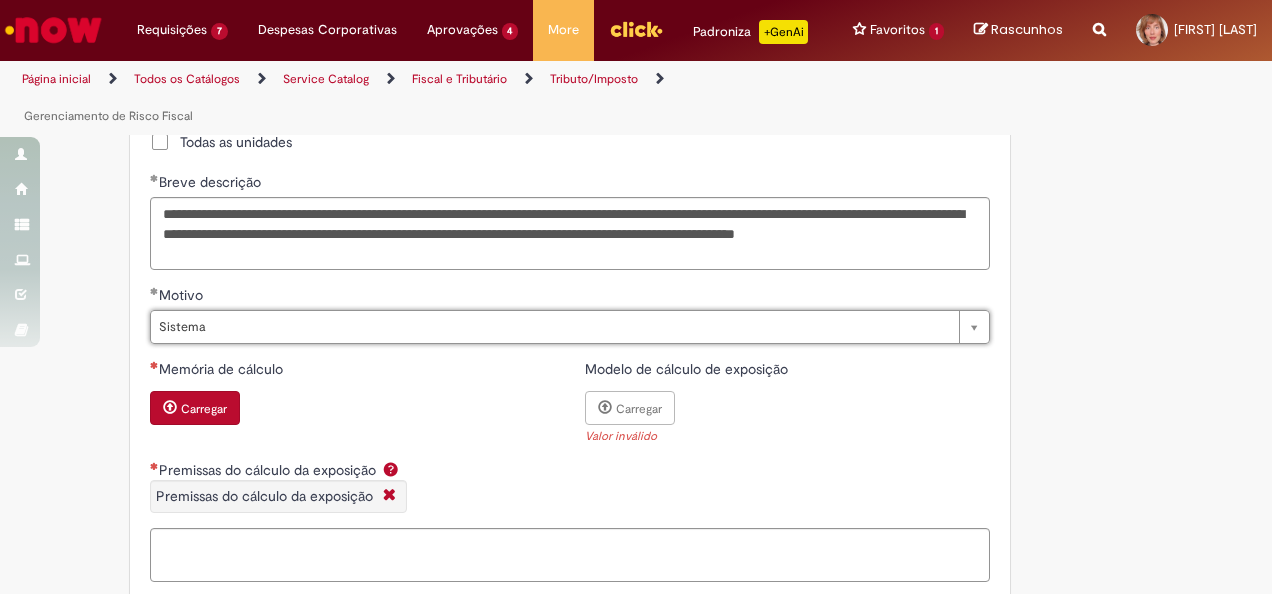 scroll, scrollTop: 1200, scrollLeft: 0, axis: vertical 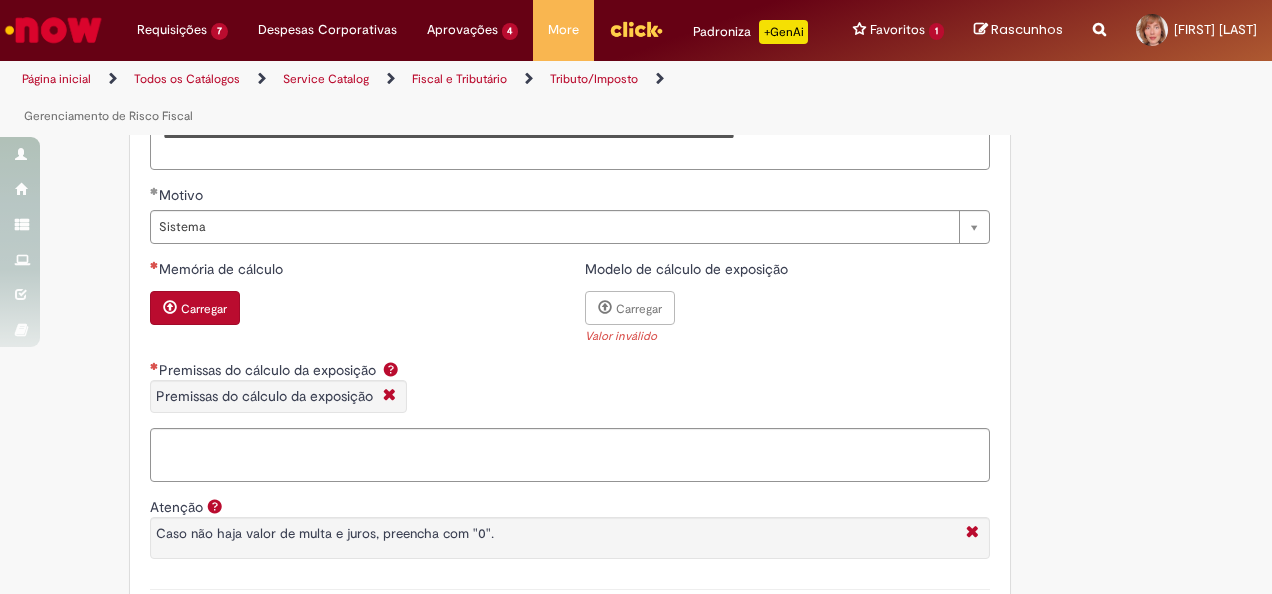 click on "Carregar" at bounding box center [195, 308] 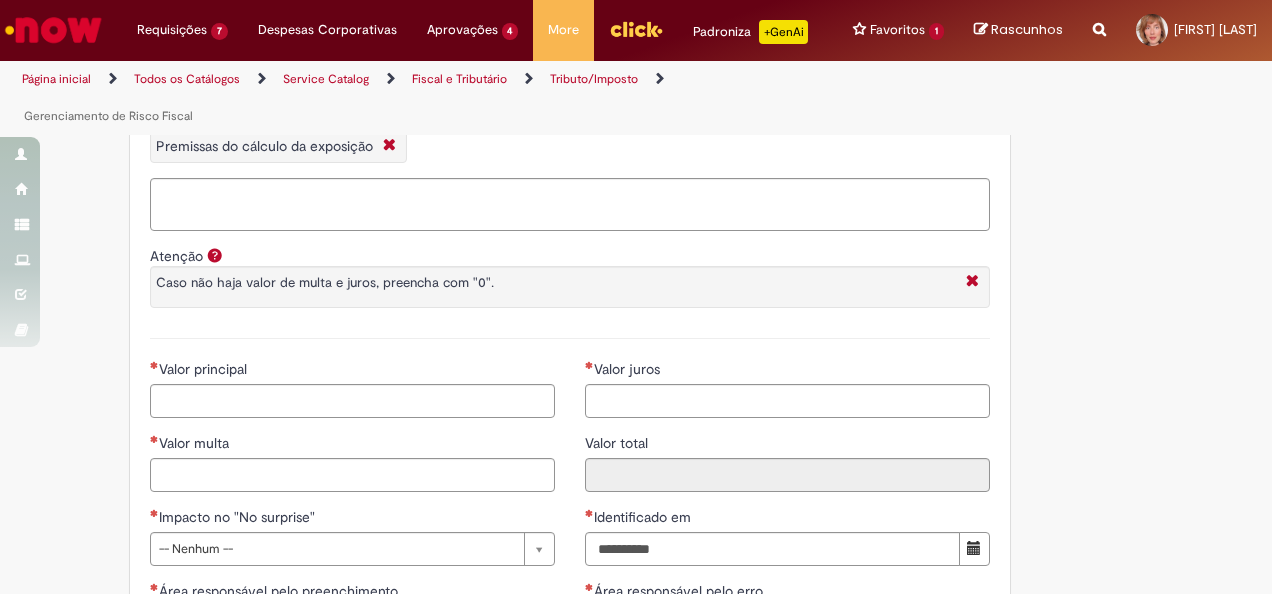 scroll, scrollTop: 1500, scrollLeft: 0, axis: vertical 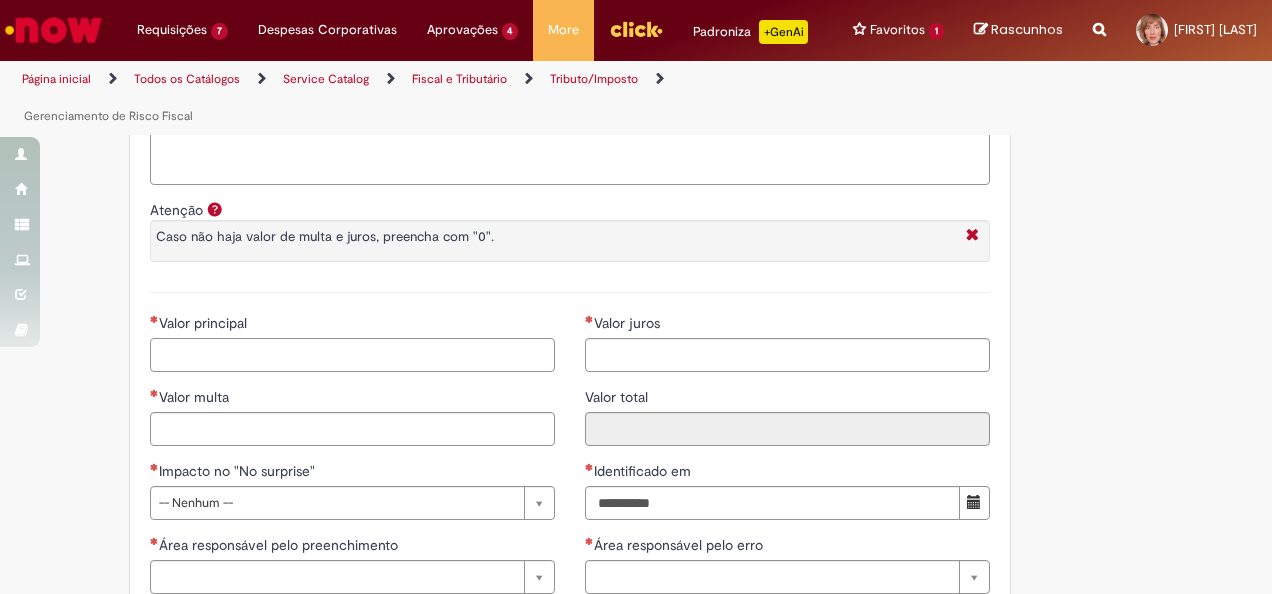 drag, startPoint x: 215, startPoint y: 363, endPoint x: 301, endPoint y: 376, distance: 86.977005 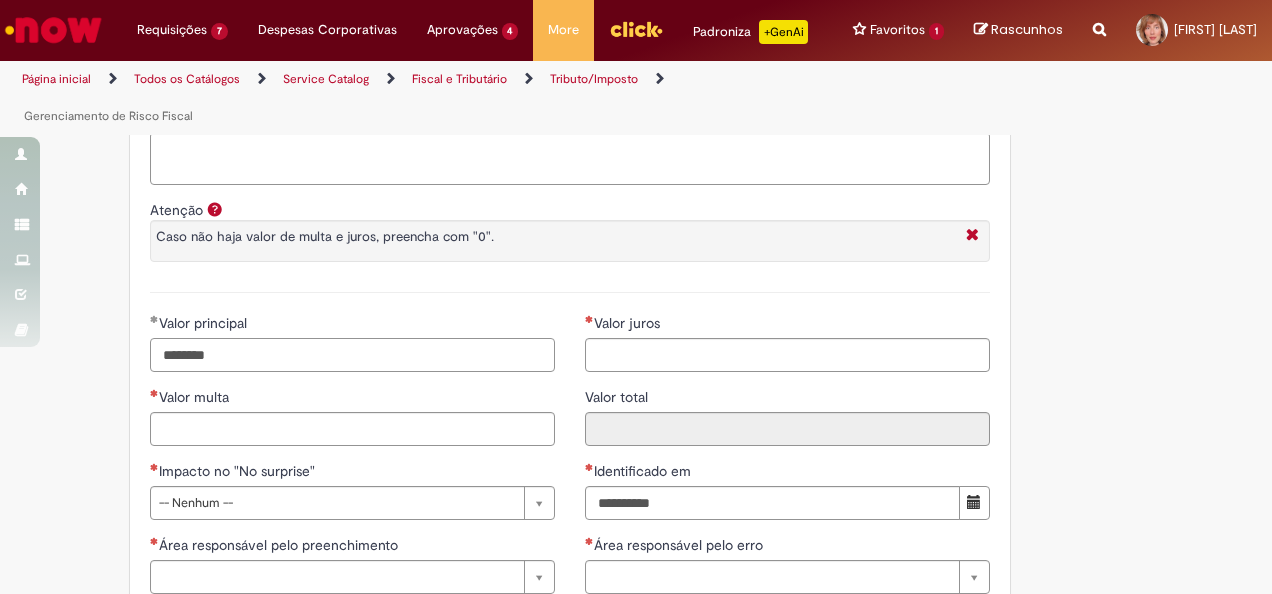 type on "********" 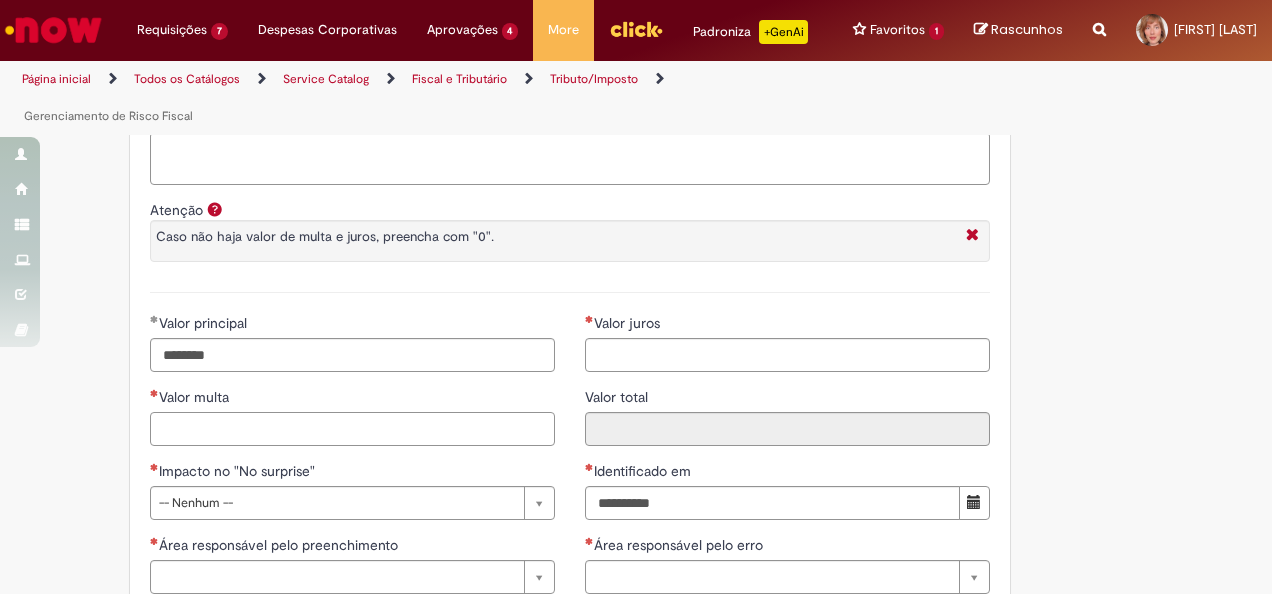 type on "********" 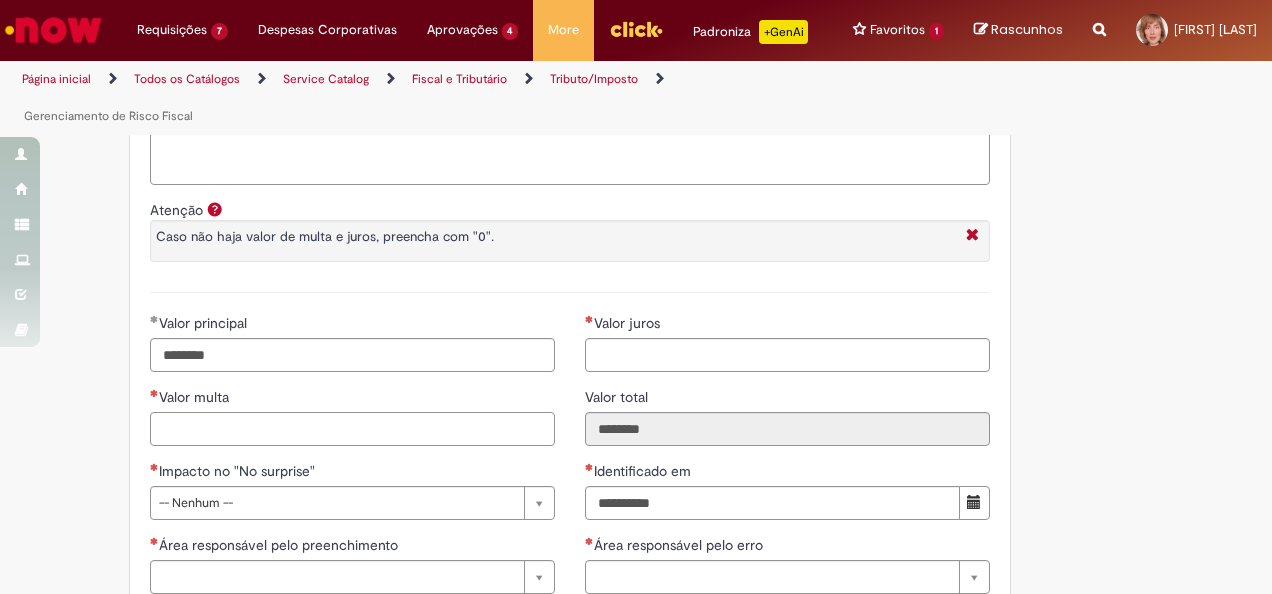 click on "Valor multa" at bounding box center [352, 429] 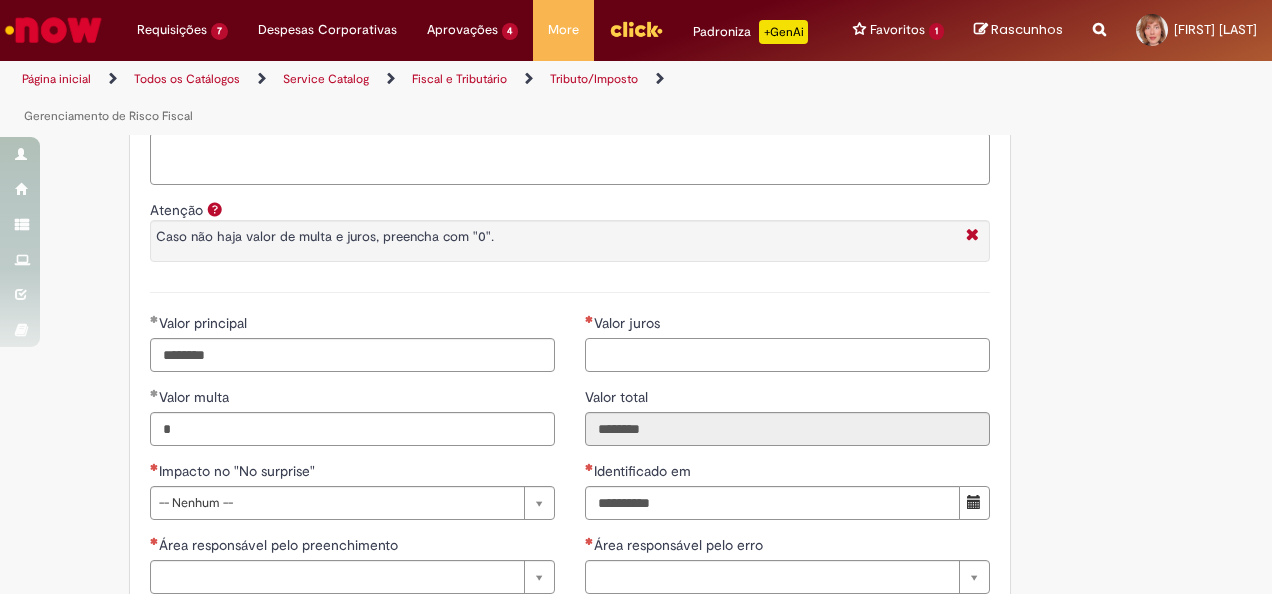 type on "****" 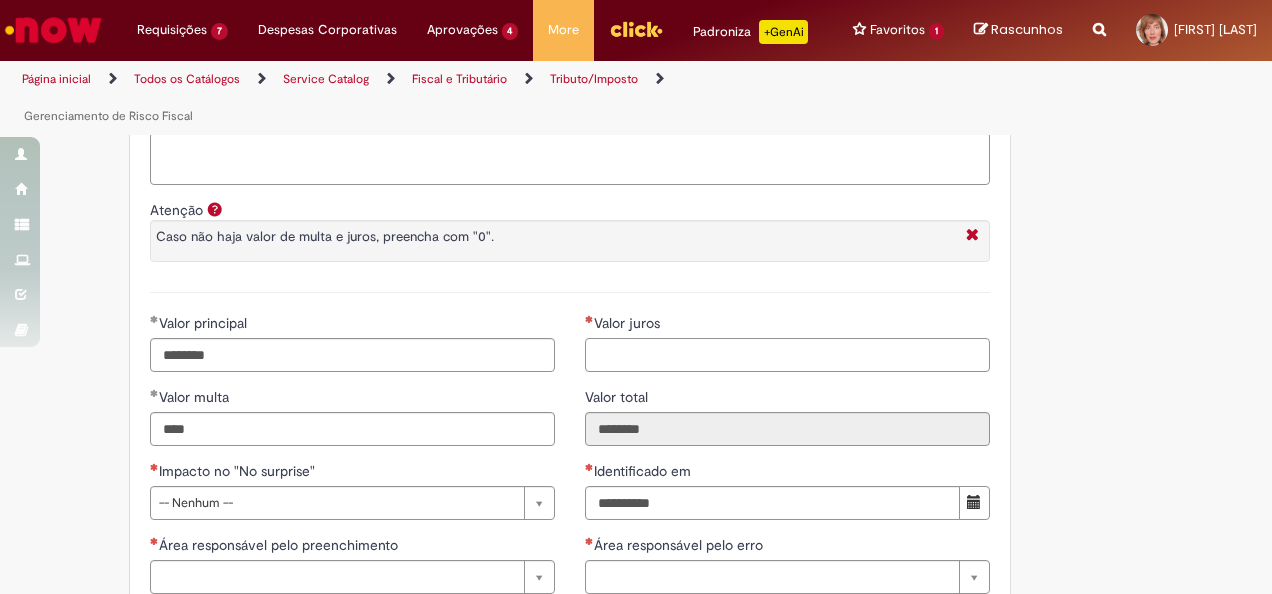 click on "Valor juros" at bounding box center [787, 355] 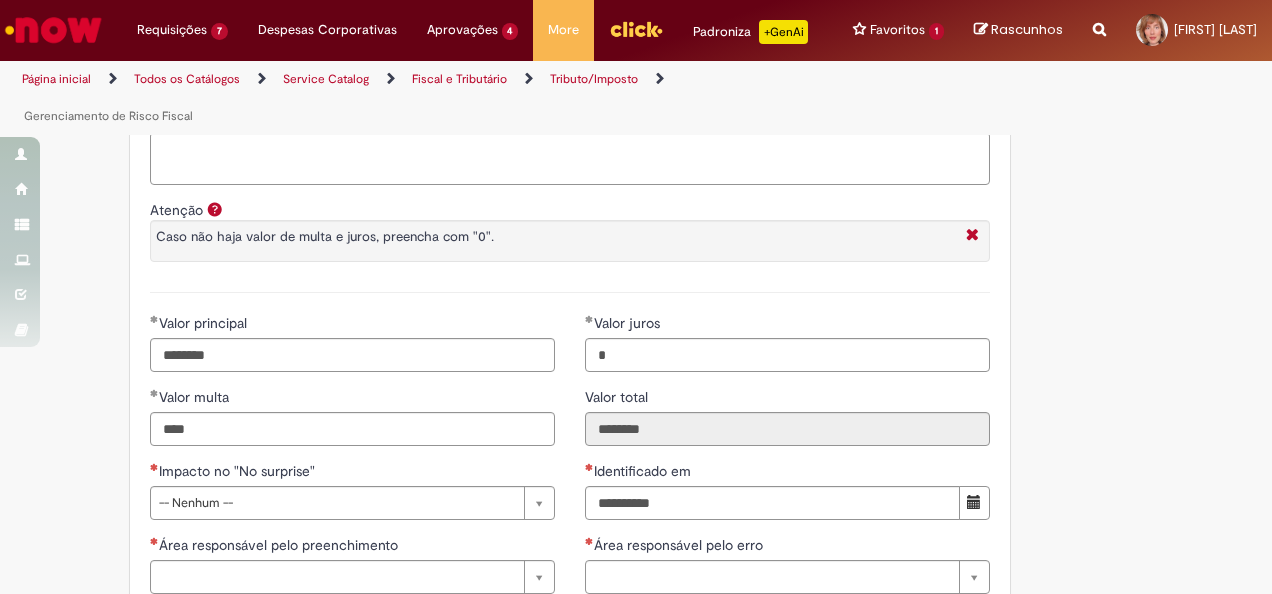 type on "****" 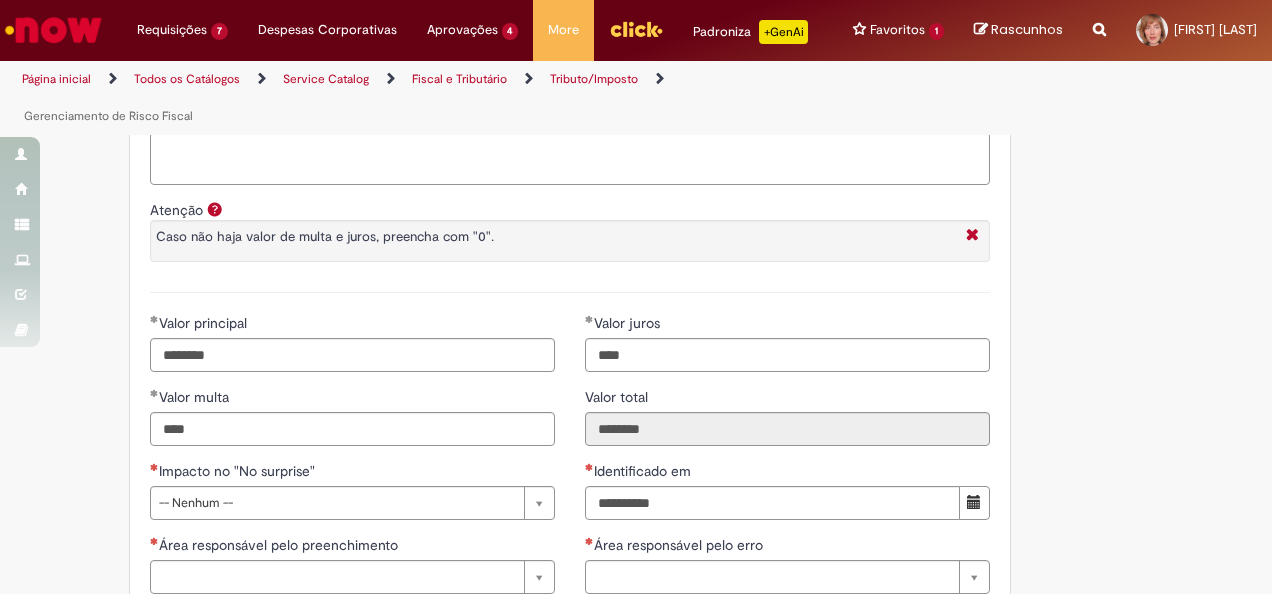 click on "Premissas do cálculo da exposição Elencar quais premissas e documentos foram utilizados para identificação da exposição apresentada na memória de cálculo. Atenção Caso não haja valor de multa e juros, preencha com "0"." at bounding box center [570, 188] 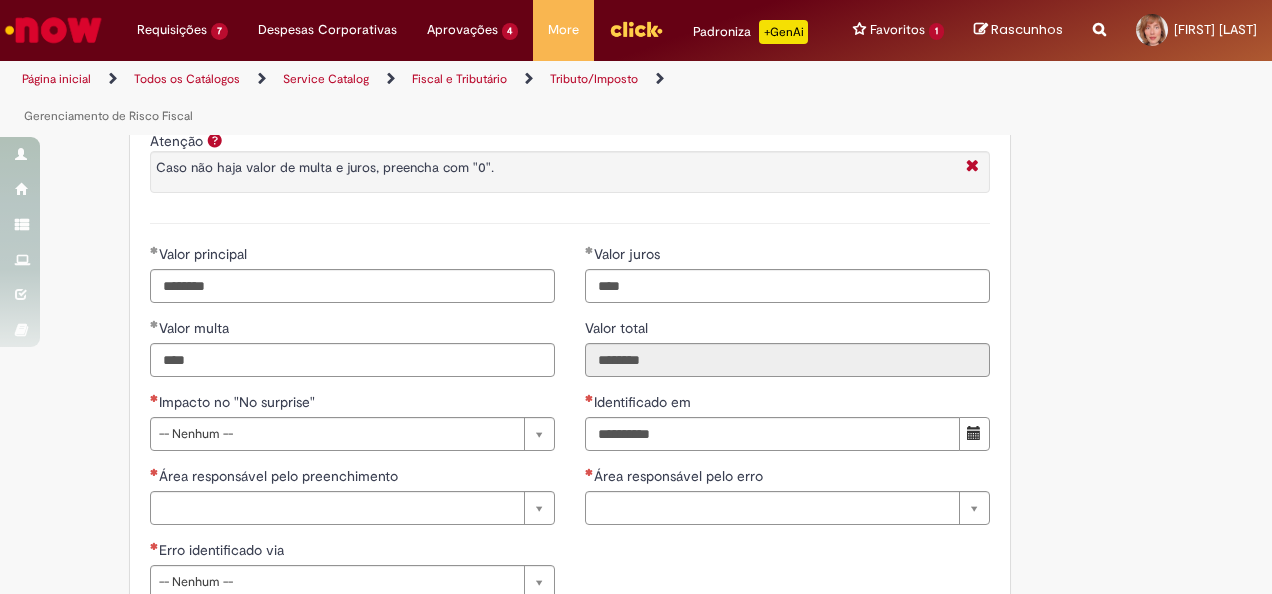 scroll, scrollTop: 1600, scrollLeft: 0, axis: vertical 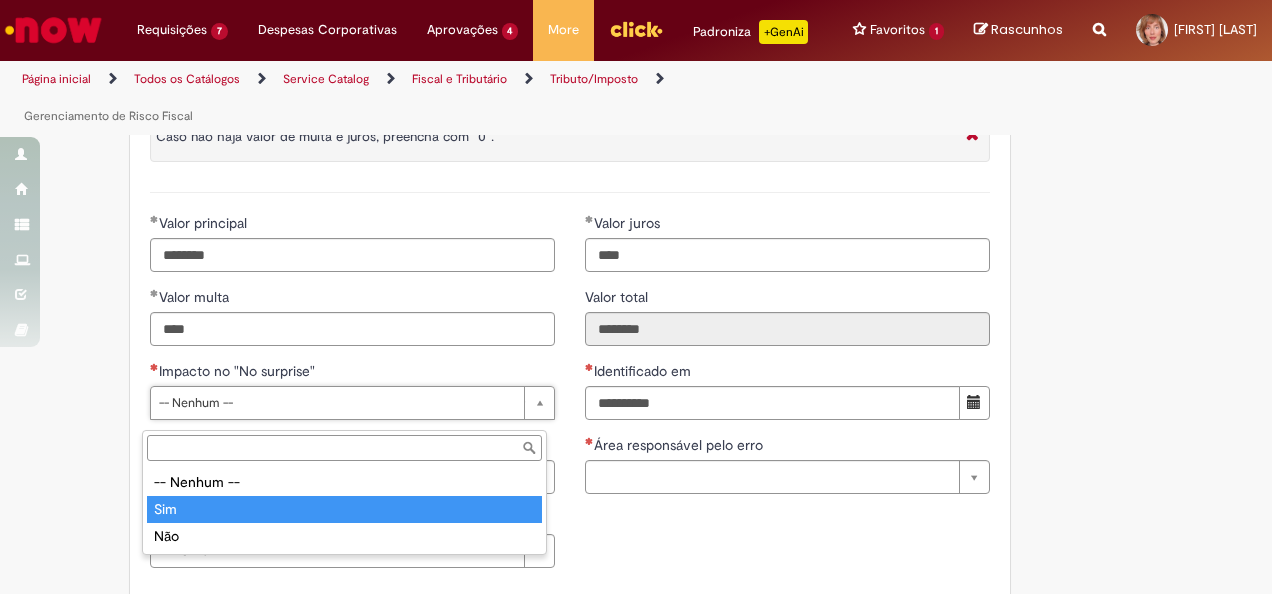 type on "***" 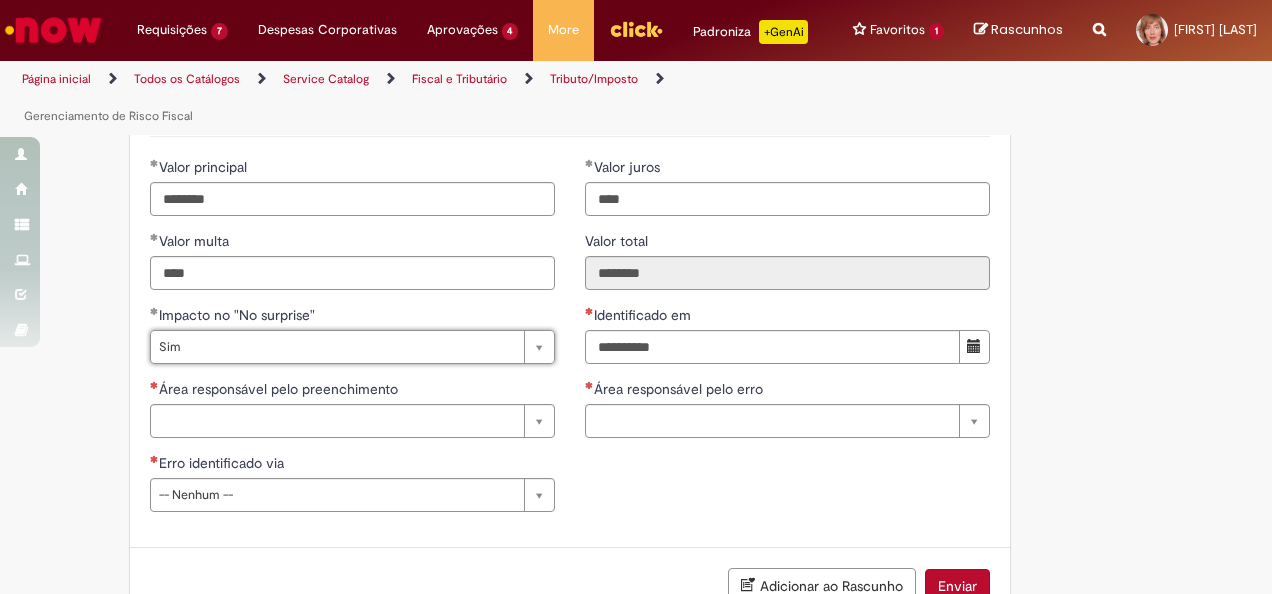 scroll, scrollTop: 1700, scrollLeft: 0, axis: vertical 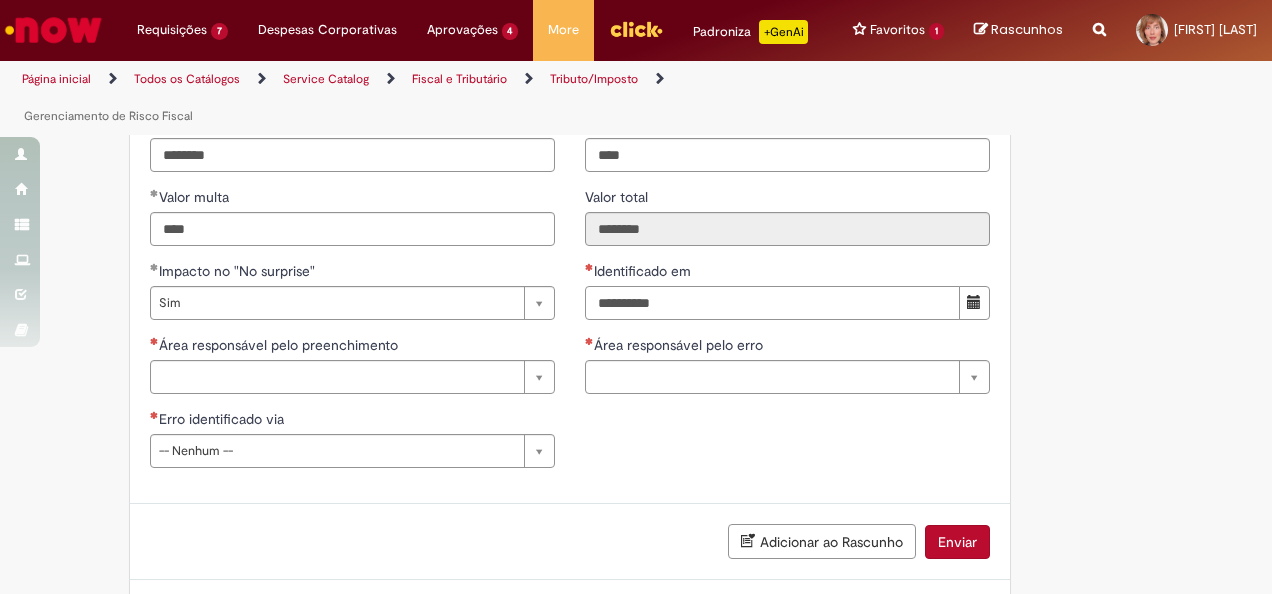 drag, startPoint x: 591, startPoint y: 308, endPoint x: 628, endPoint y: 311, distance: 37.12142 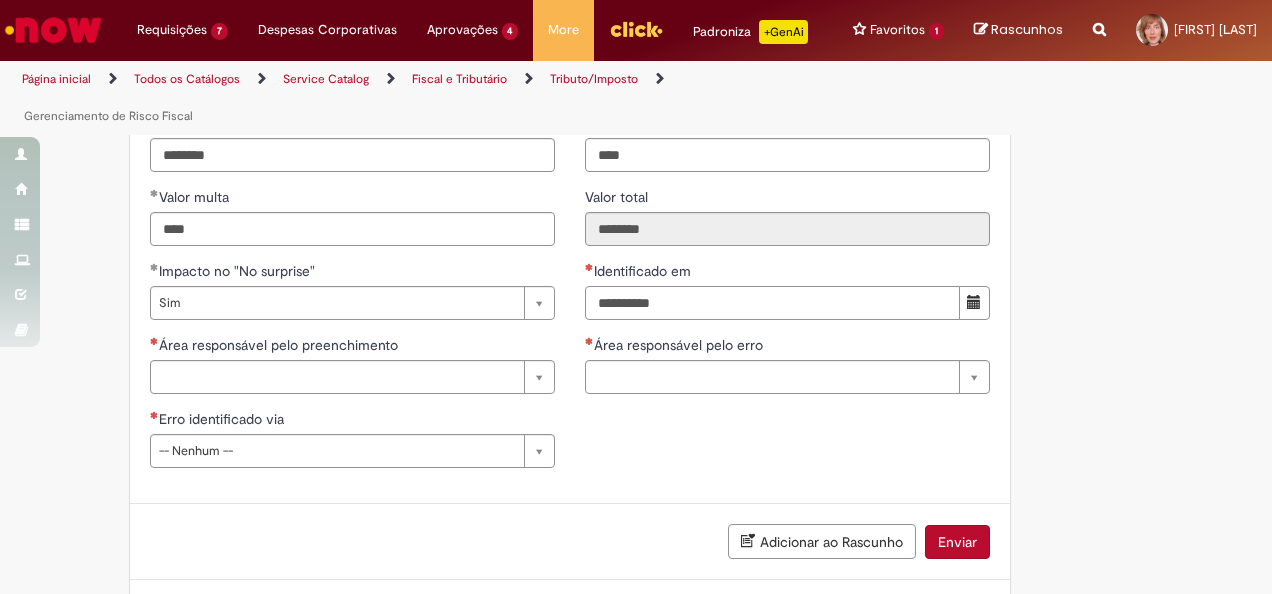 type on "**********" 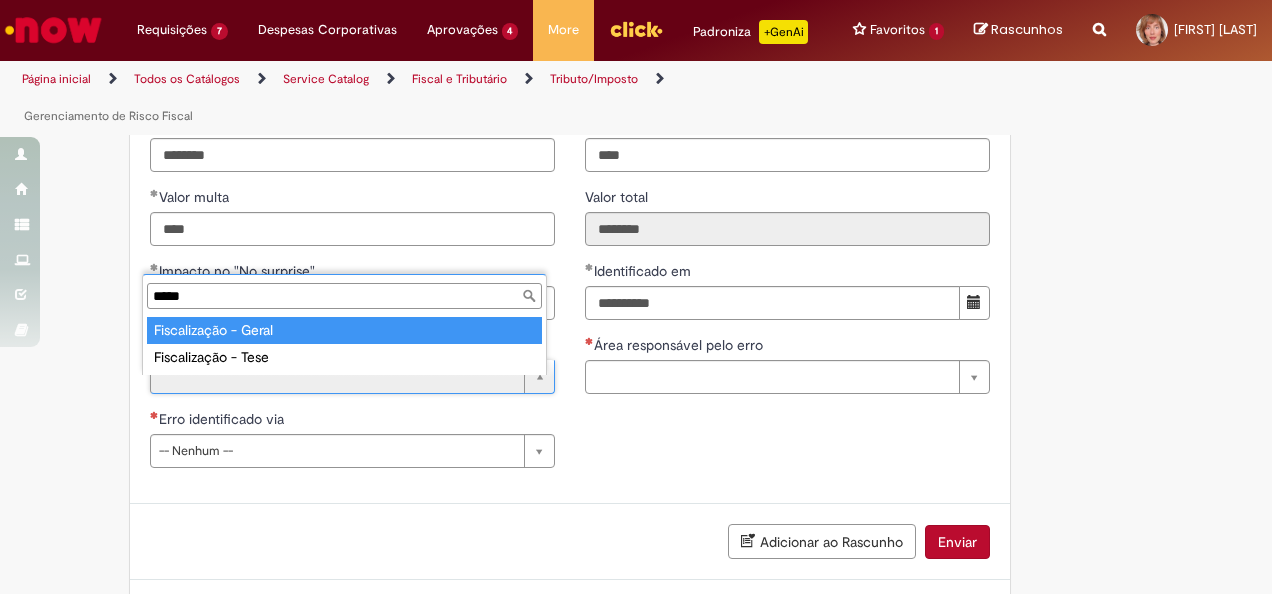 type on "*****" 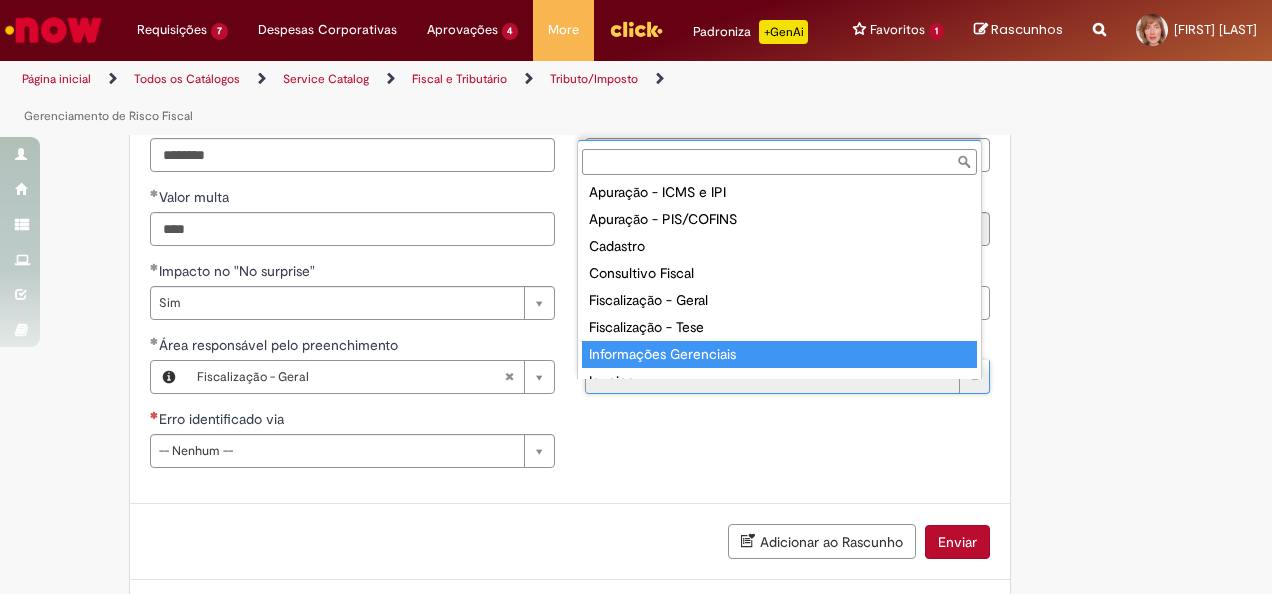 scroll, scrollTop: 0, scrollLeft: 0, axis: both 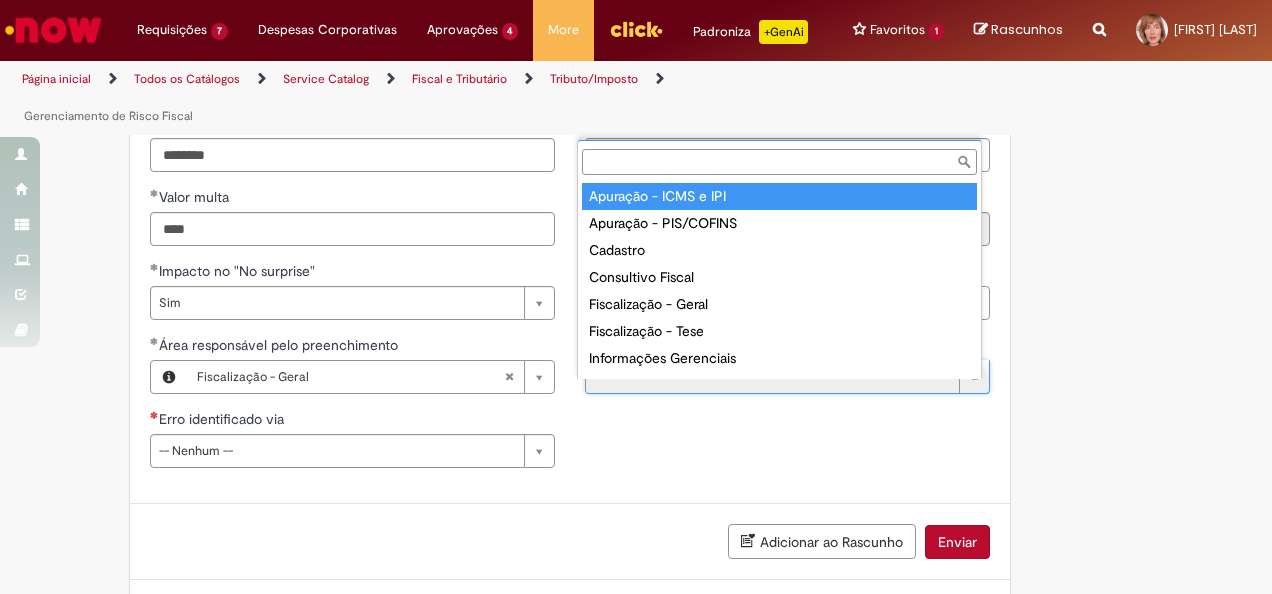 type on "**********" 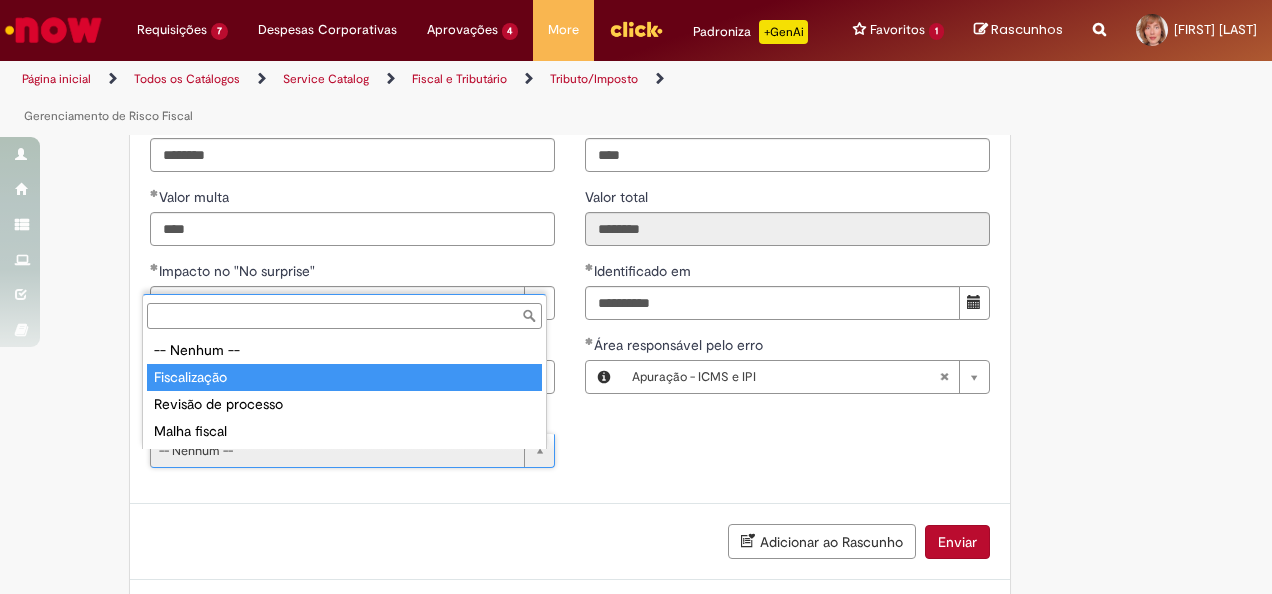 type on "**********" 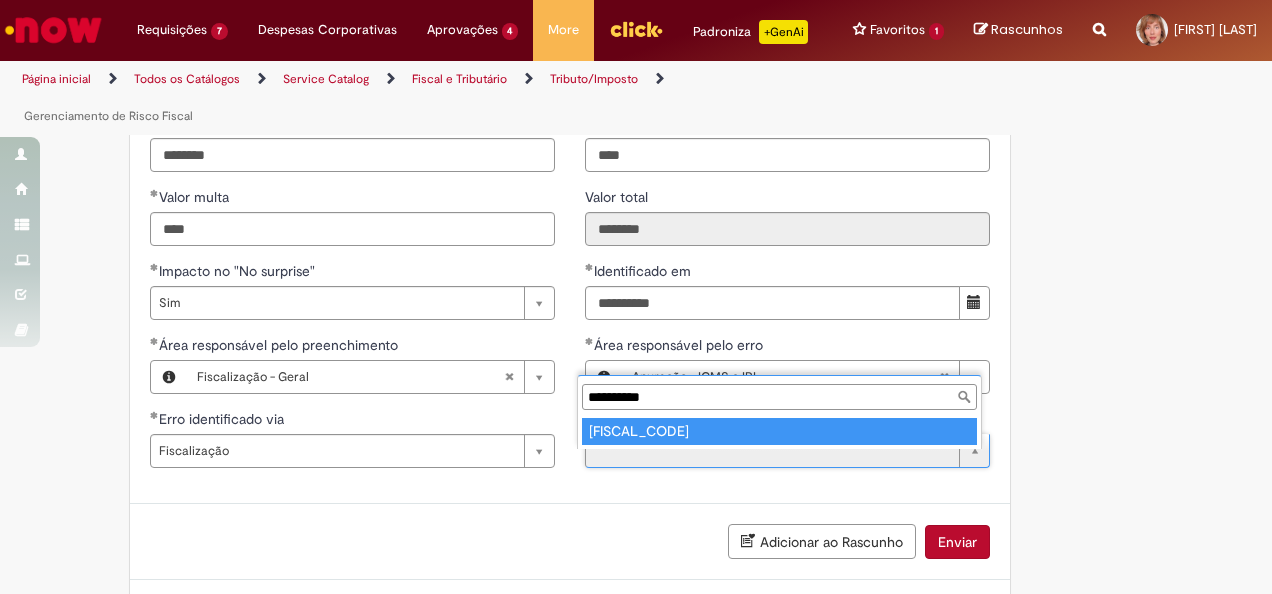 type on "**********" 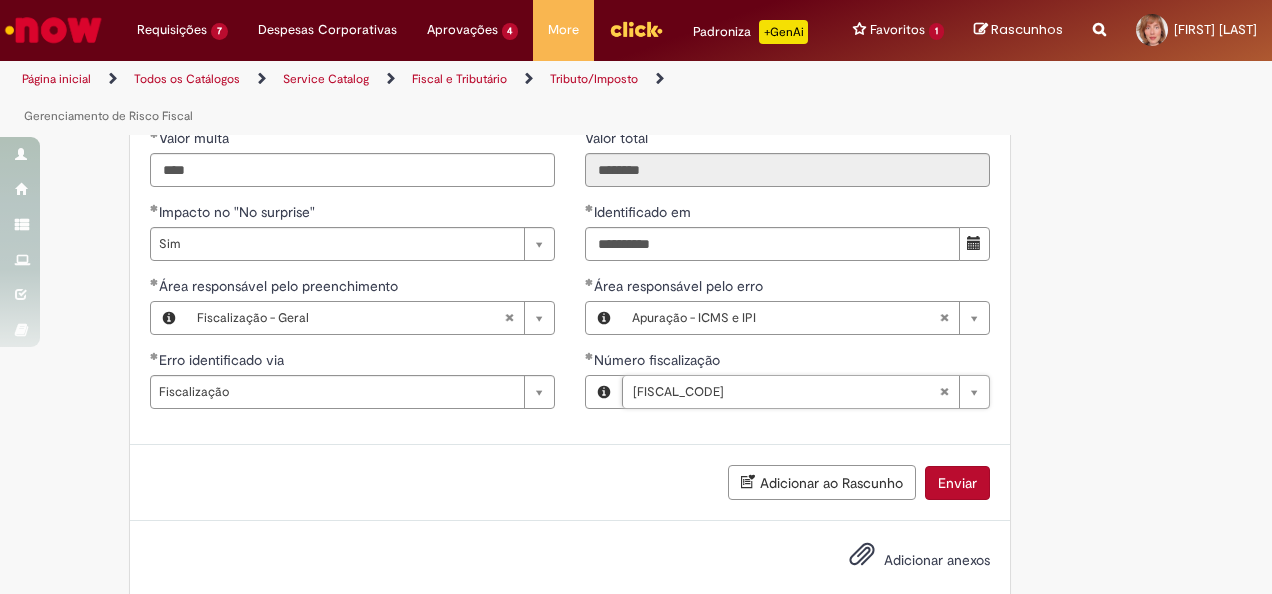 scroll, scrollTop: 1807, scrollLeft: 0, axis: vertical 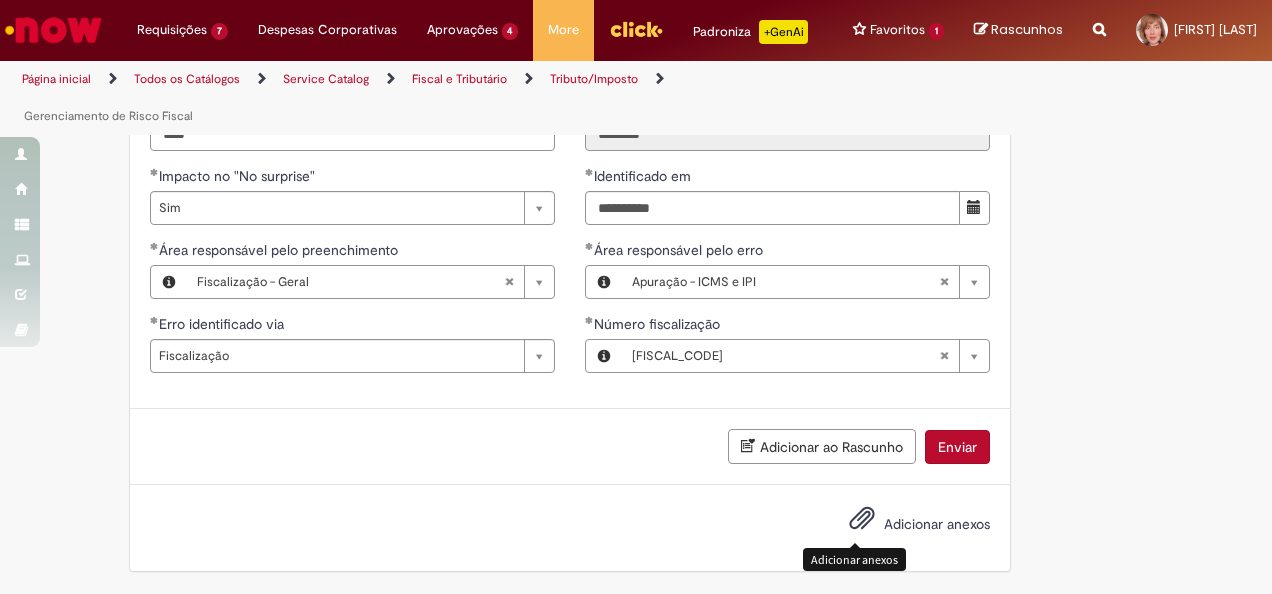 click at bounding box center (862, 519) 